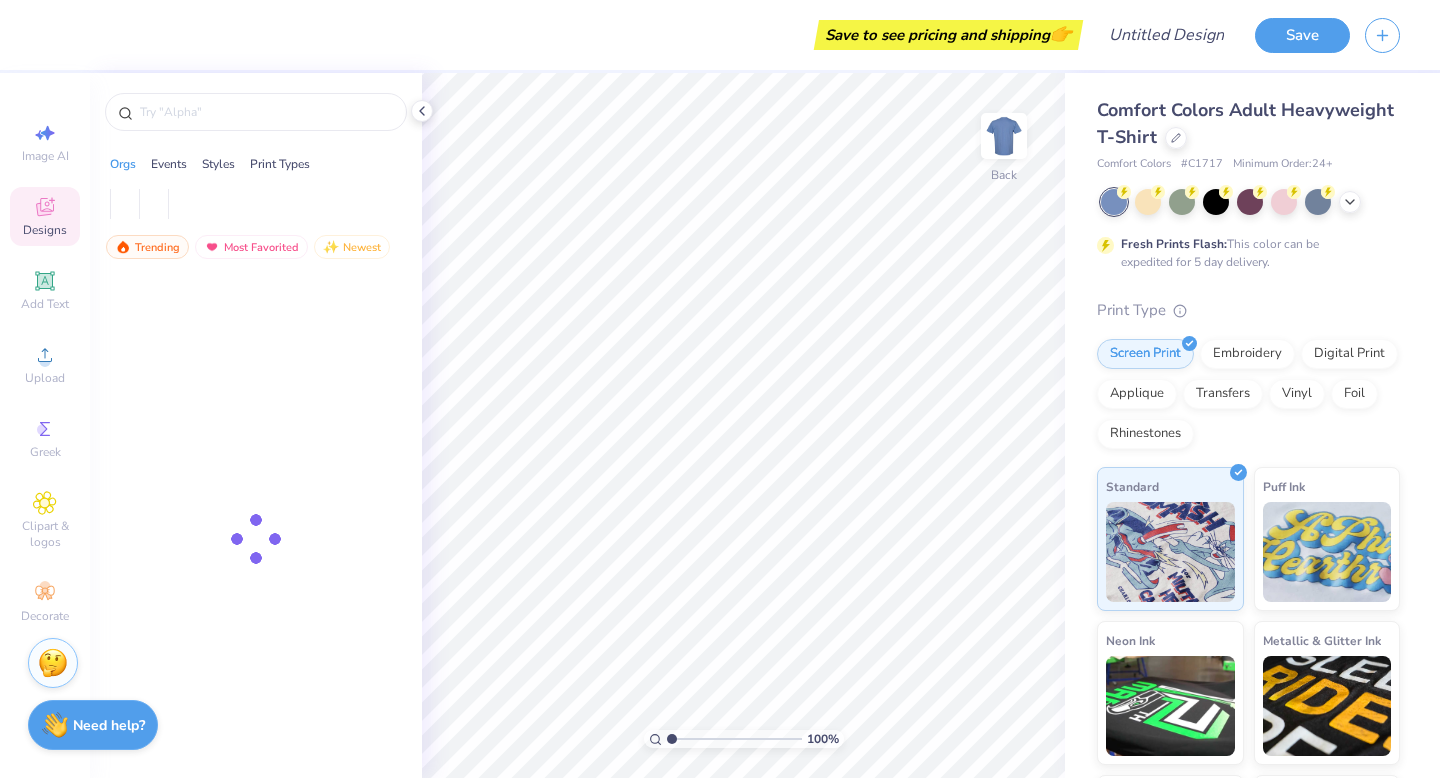 scroll, scrollTop: 0, scrollLeft: 0, axis: both 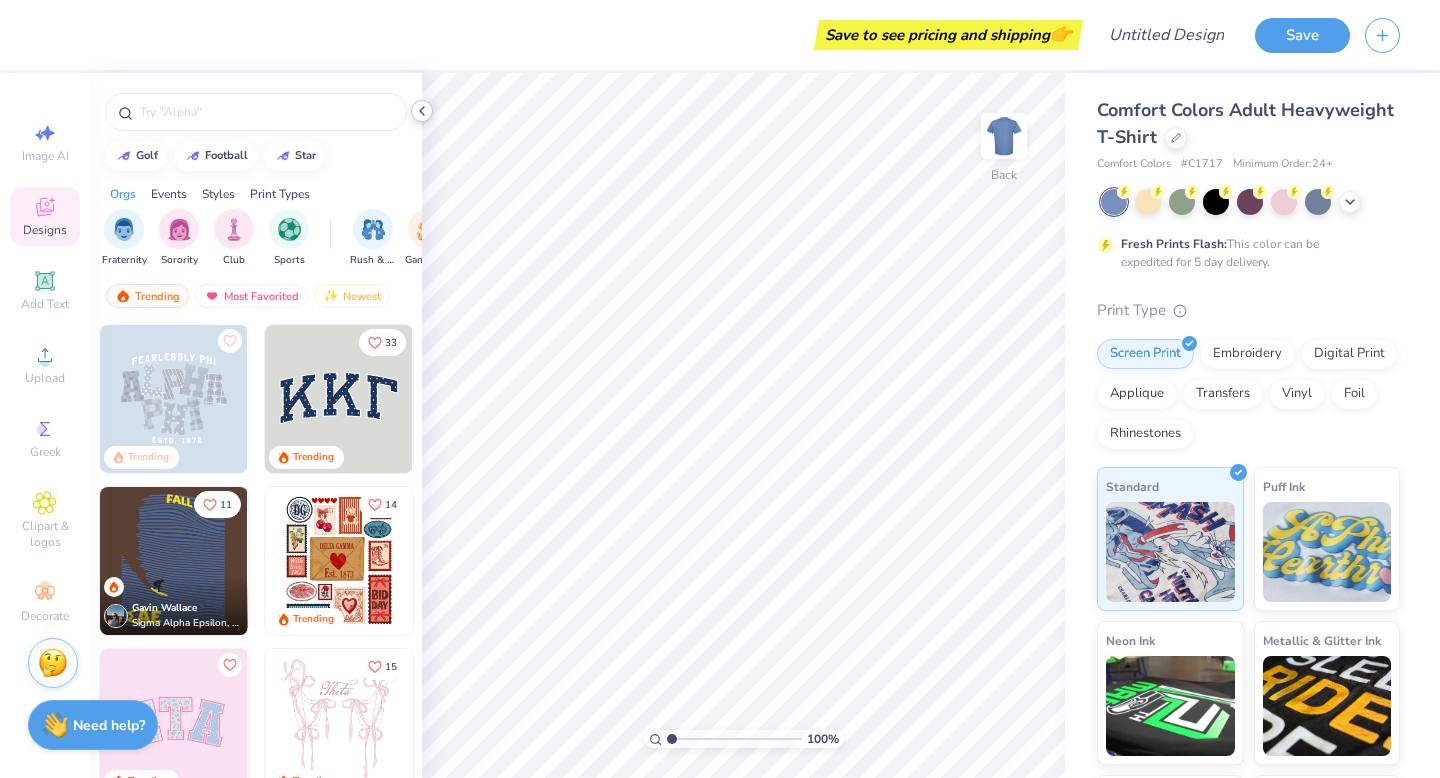 click 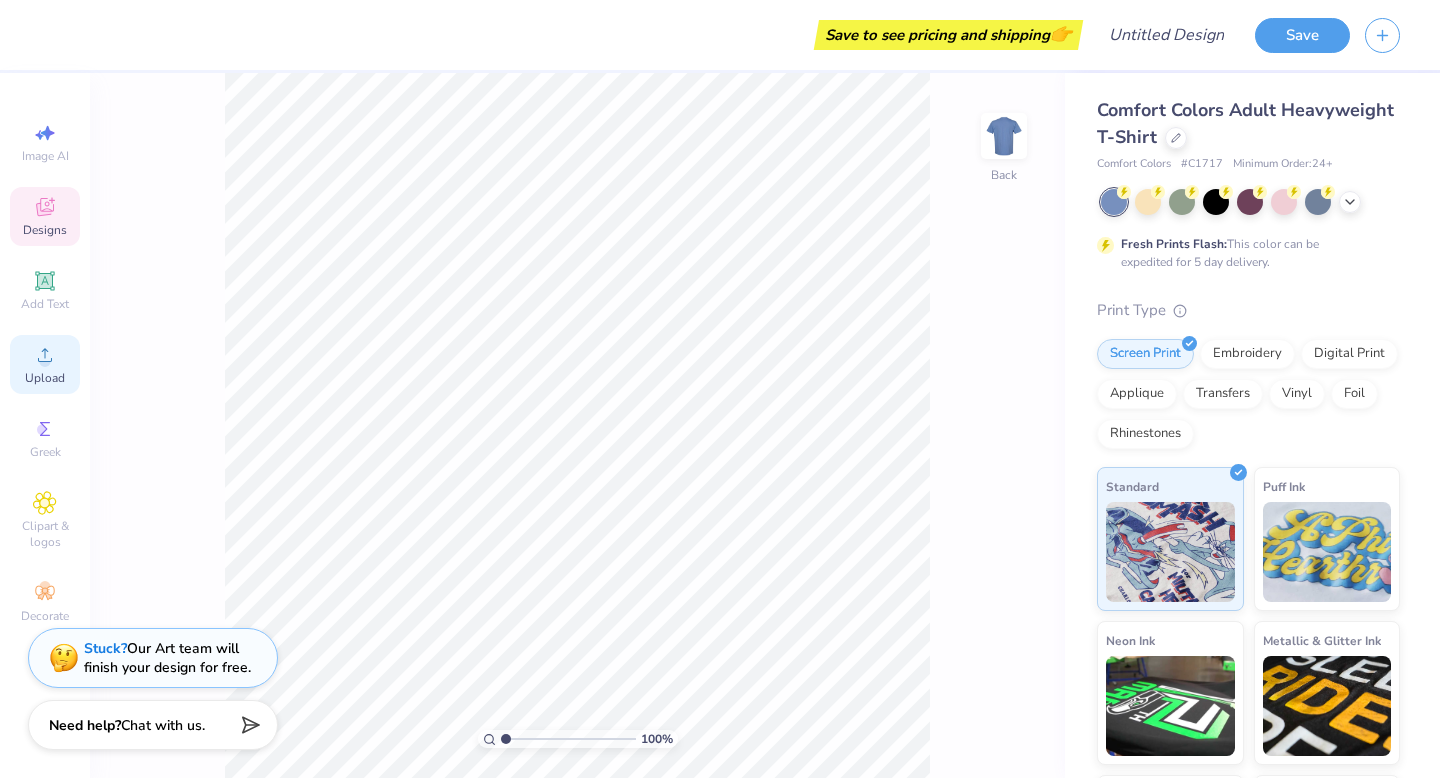 click 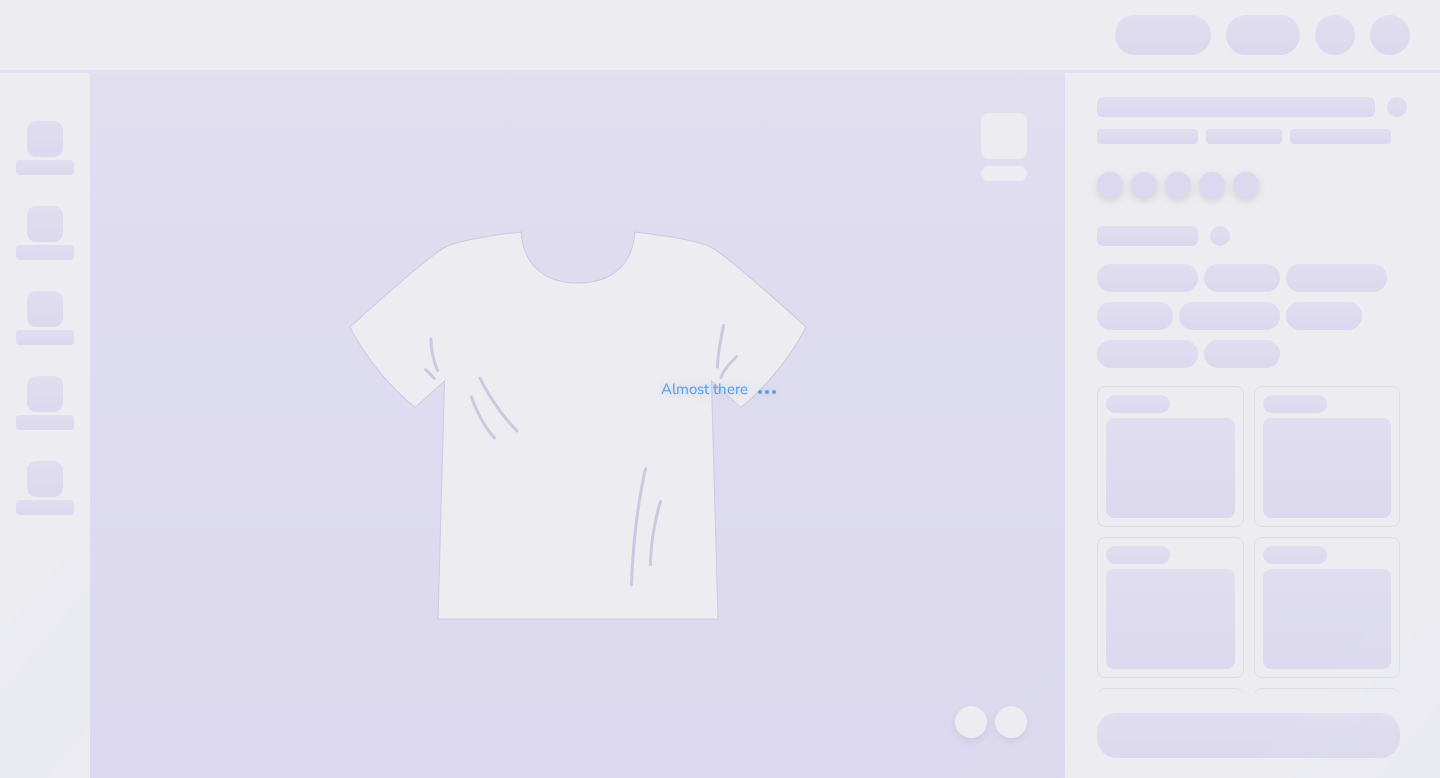 scroll, scrollTop: 0, scrollLeft: 0, axis: both 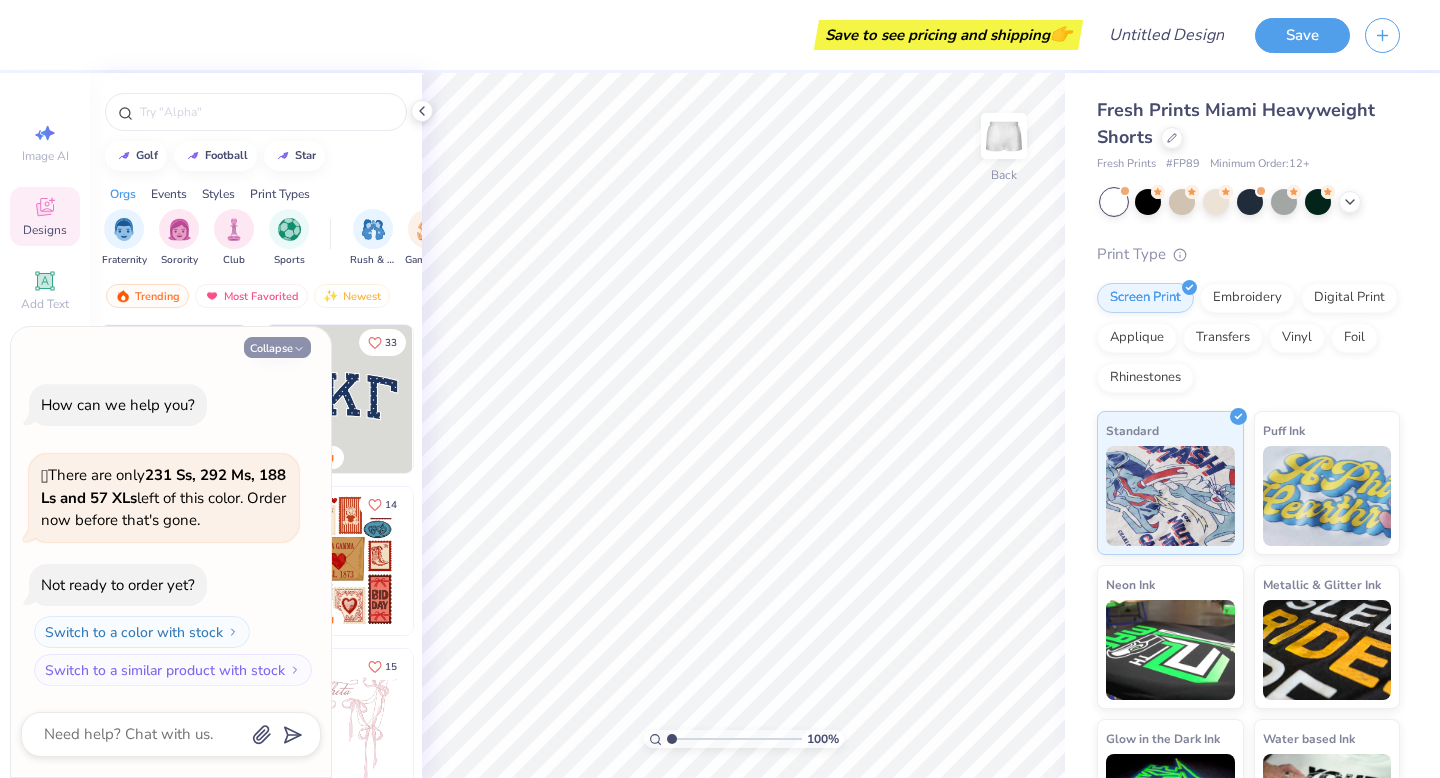 click on "Collapse" at bounding box center (277, 347) 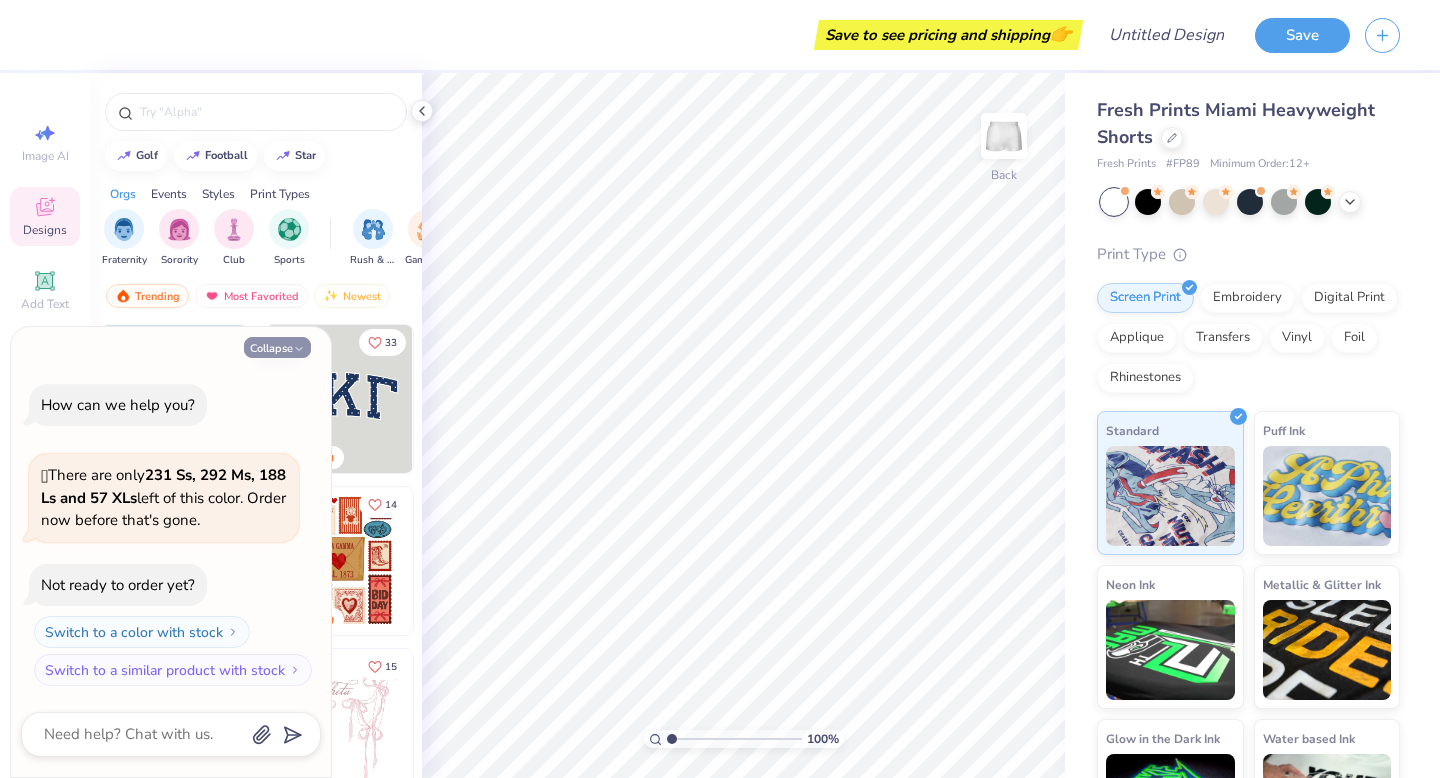 type on "x" 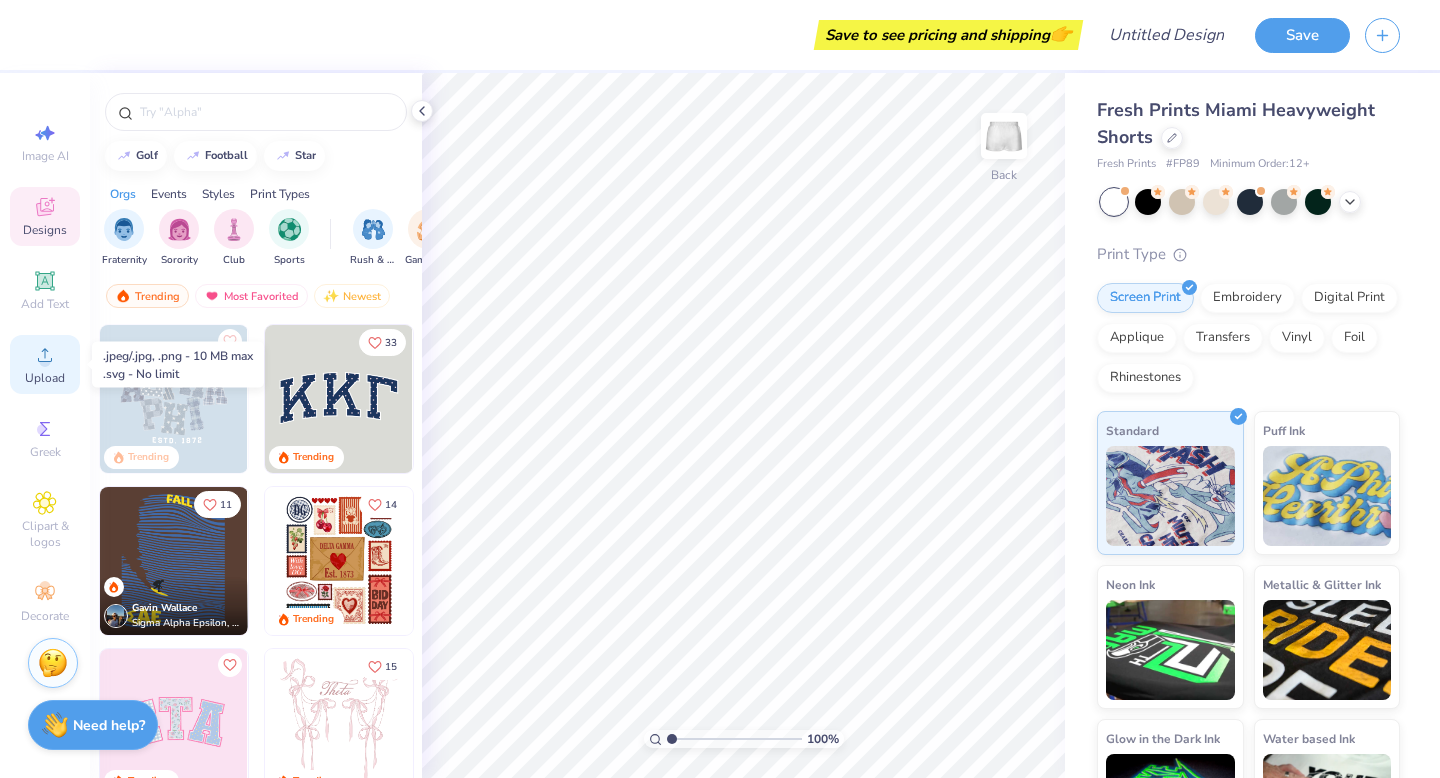click 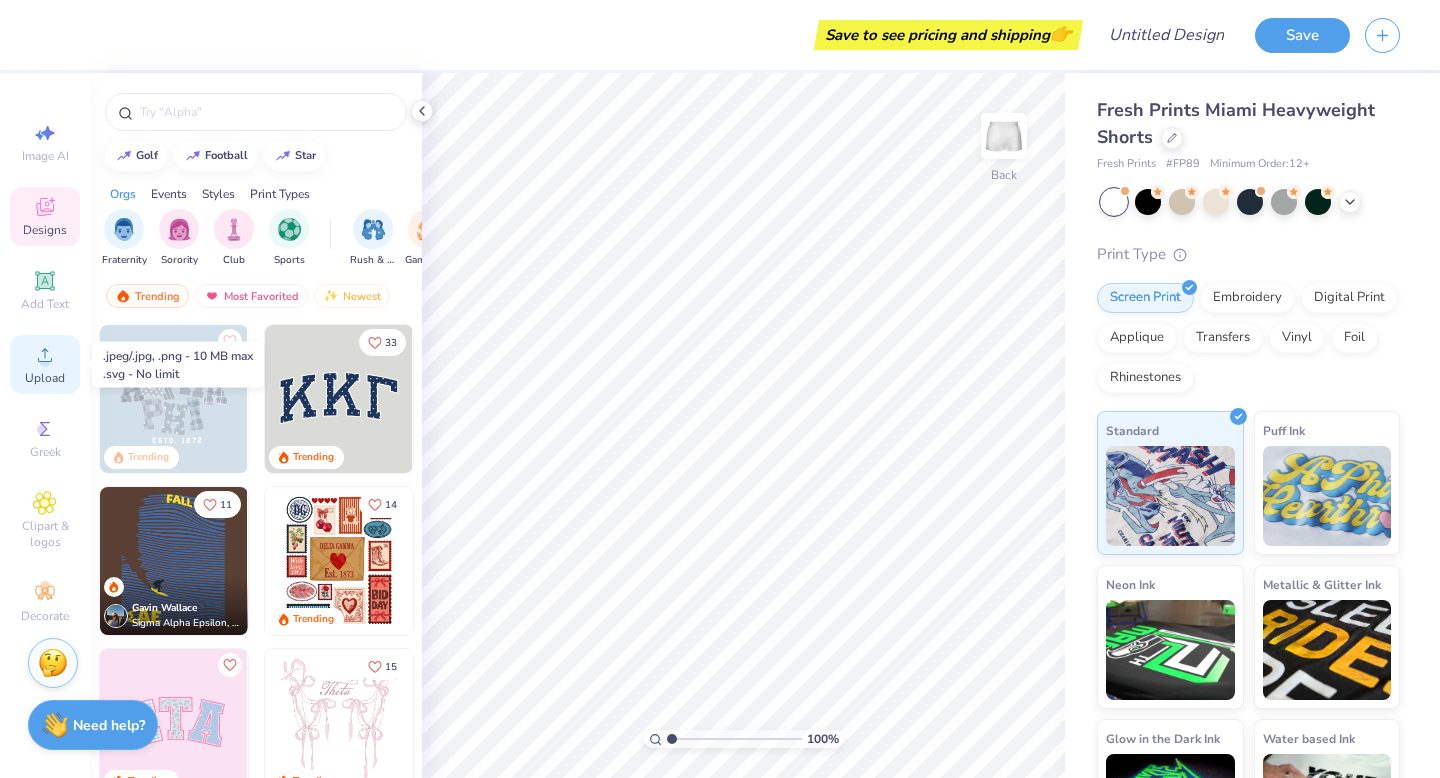 click on "Upload" at bounding box center (45, 378) 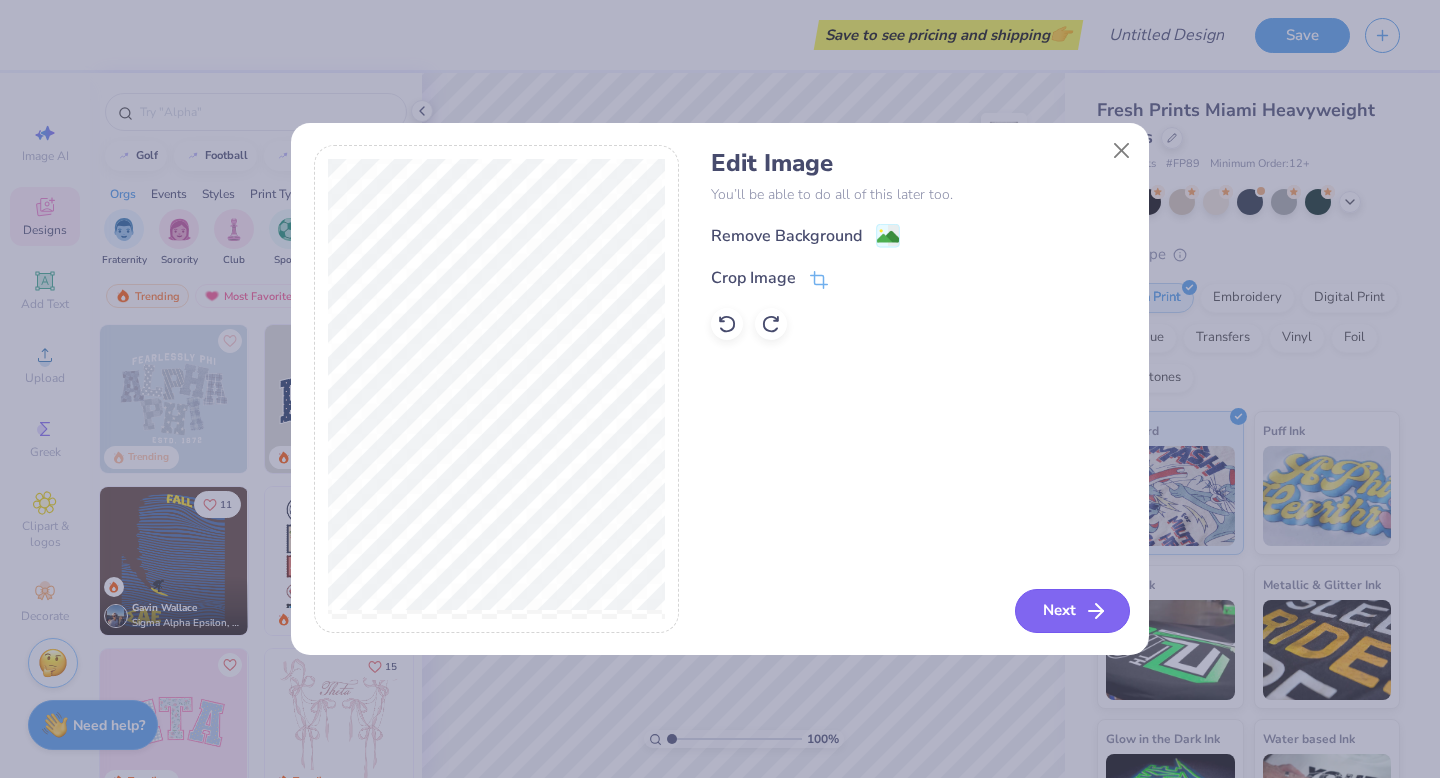 click 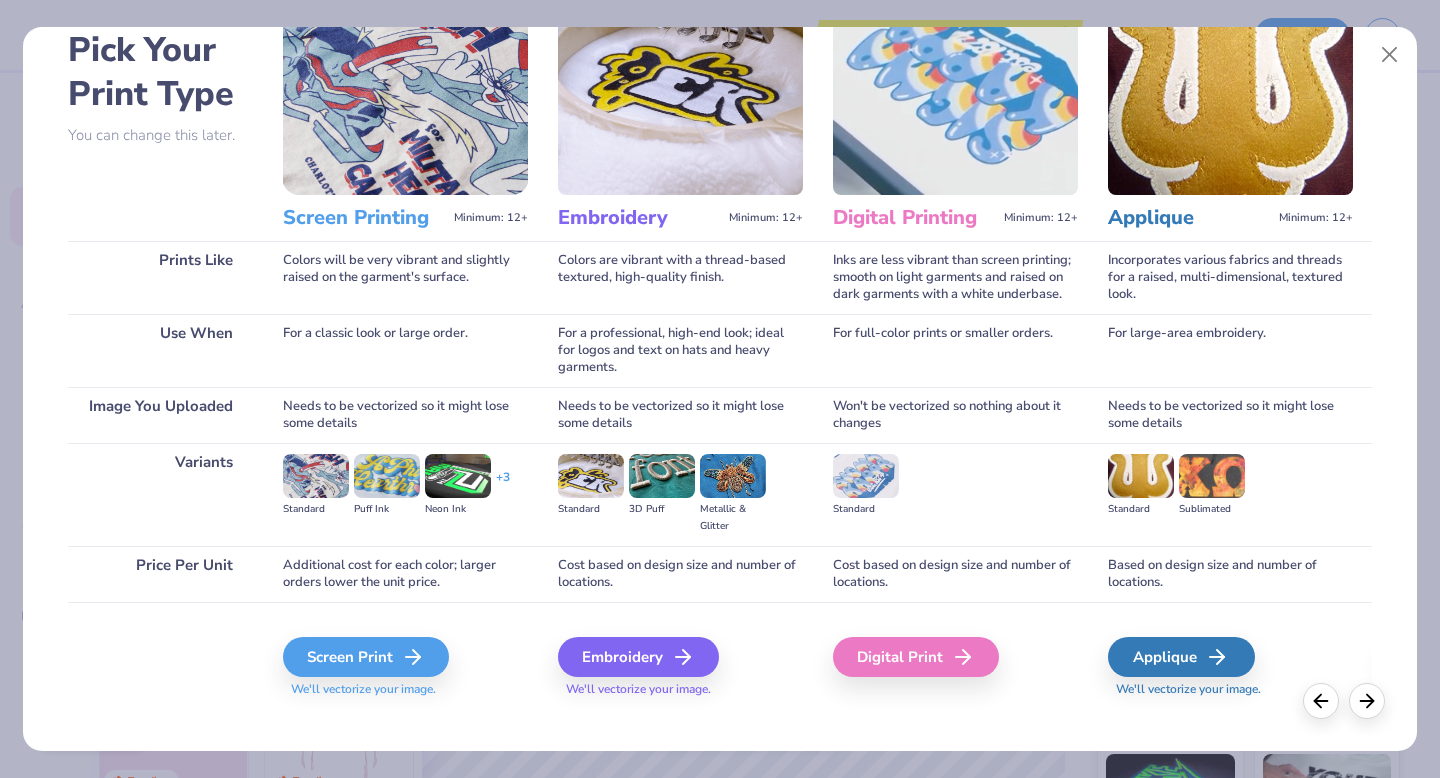 scroll, scrollTop: 119, scrollLeft: 0, axis: vertical 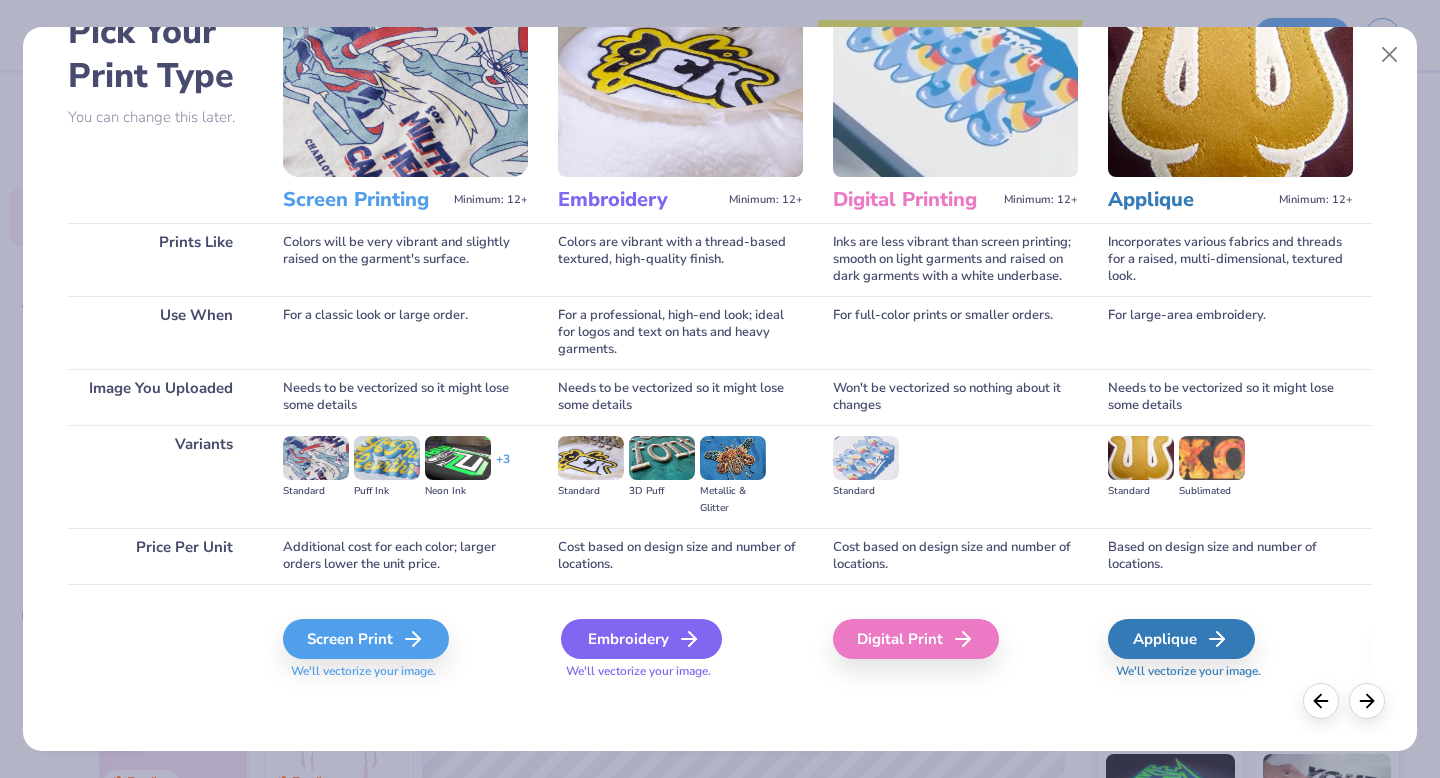 click on "Embroidery" at bounding box center [641, 639] 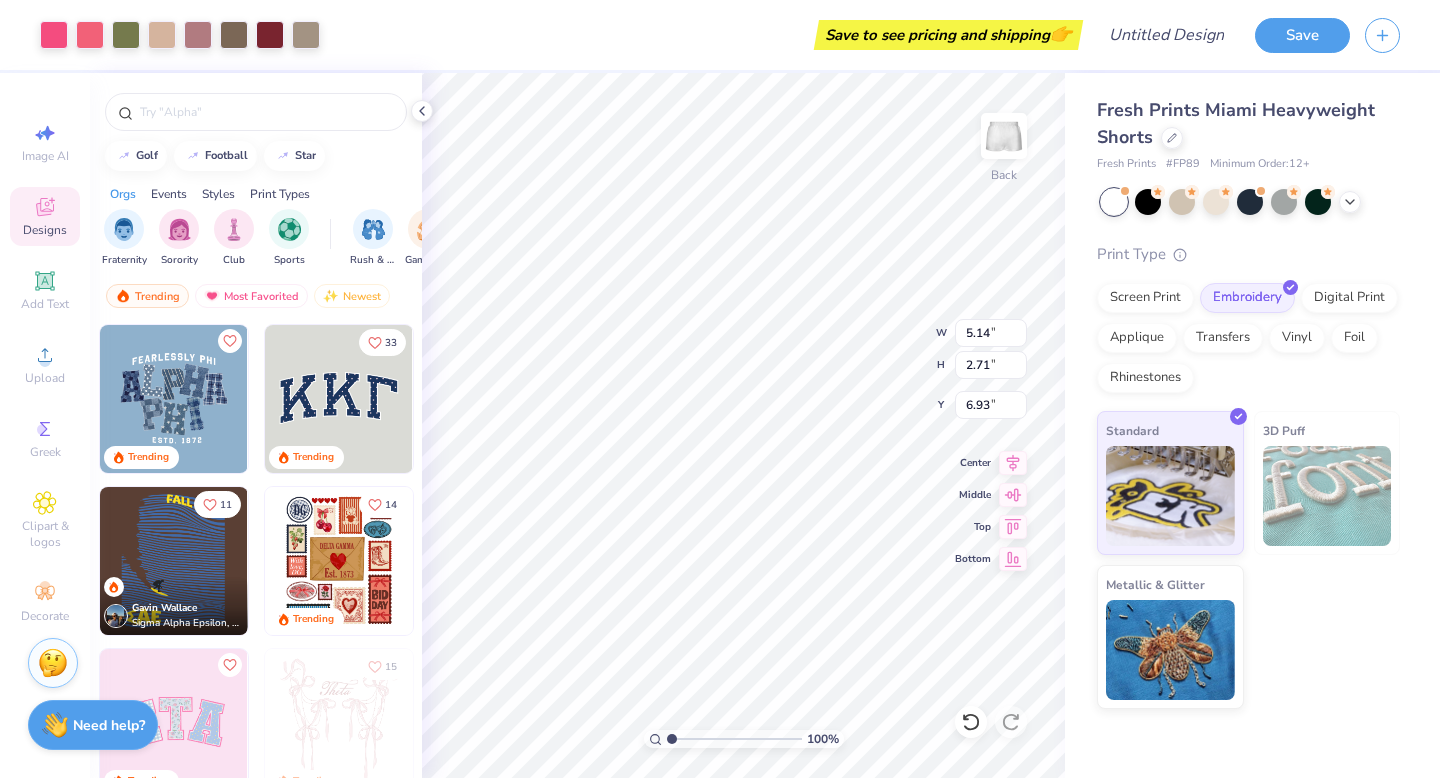 type on "6.93" 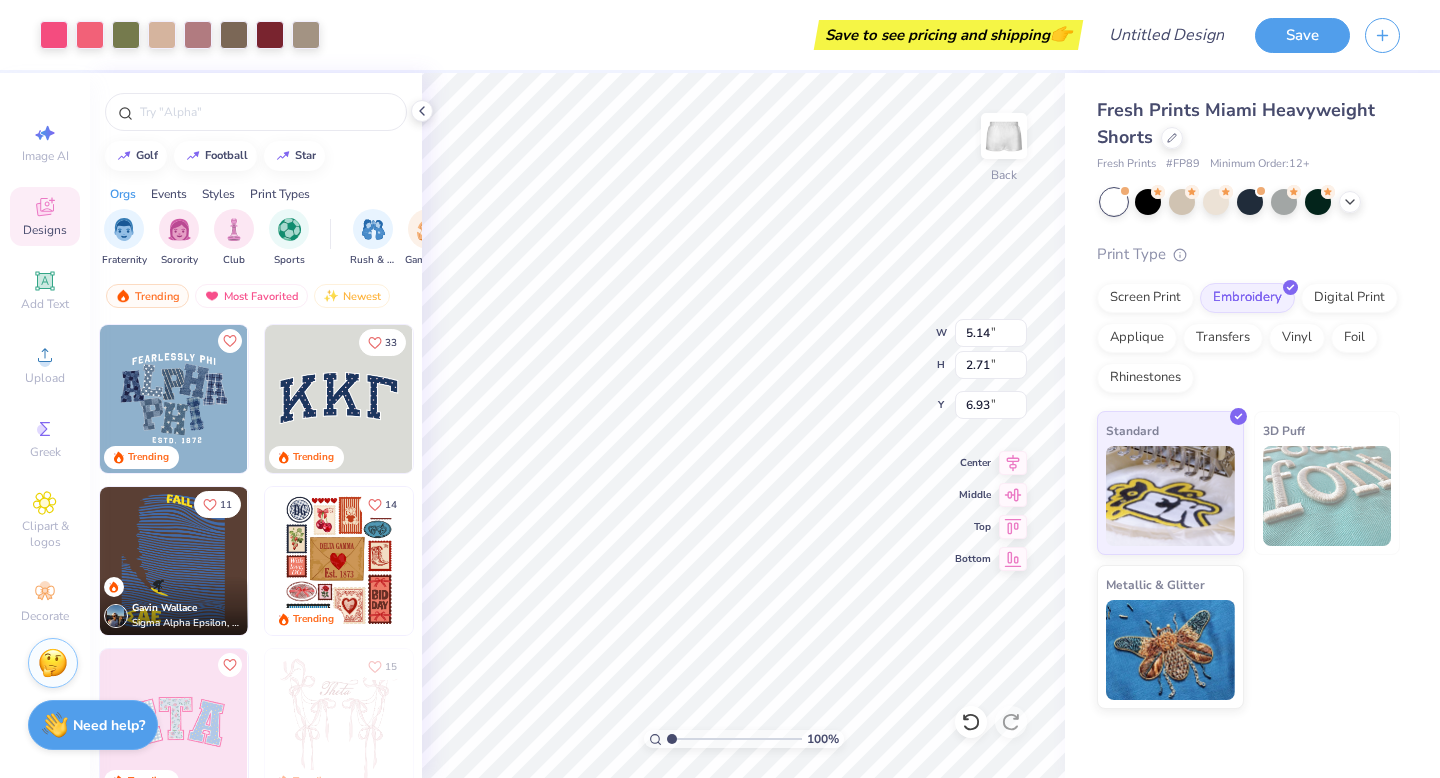 type on "3.27" 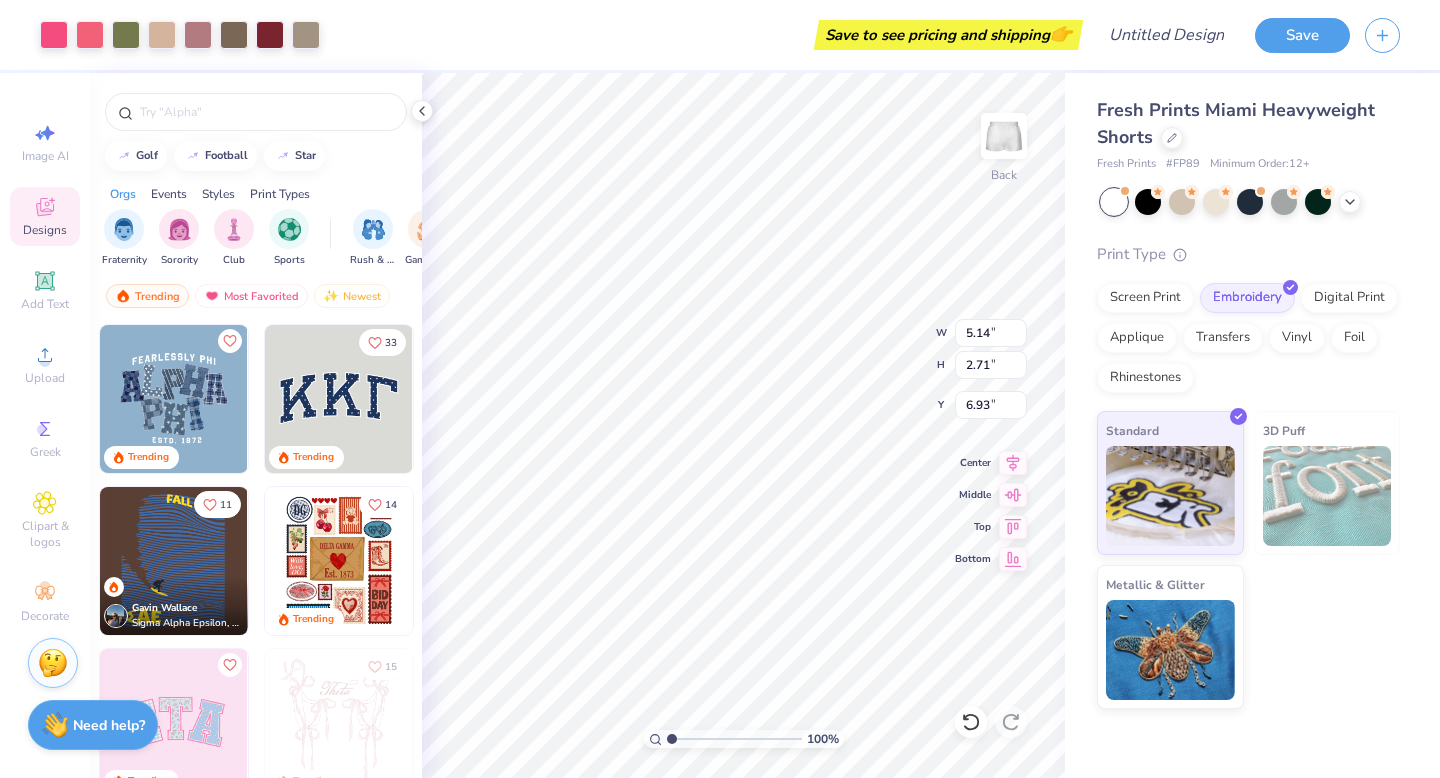 type on "1.72" 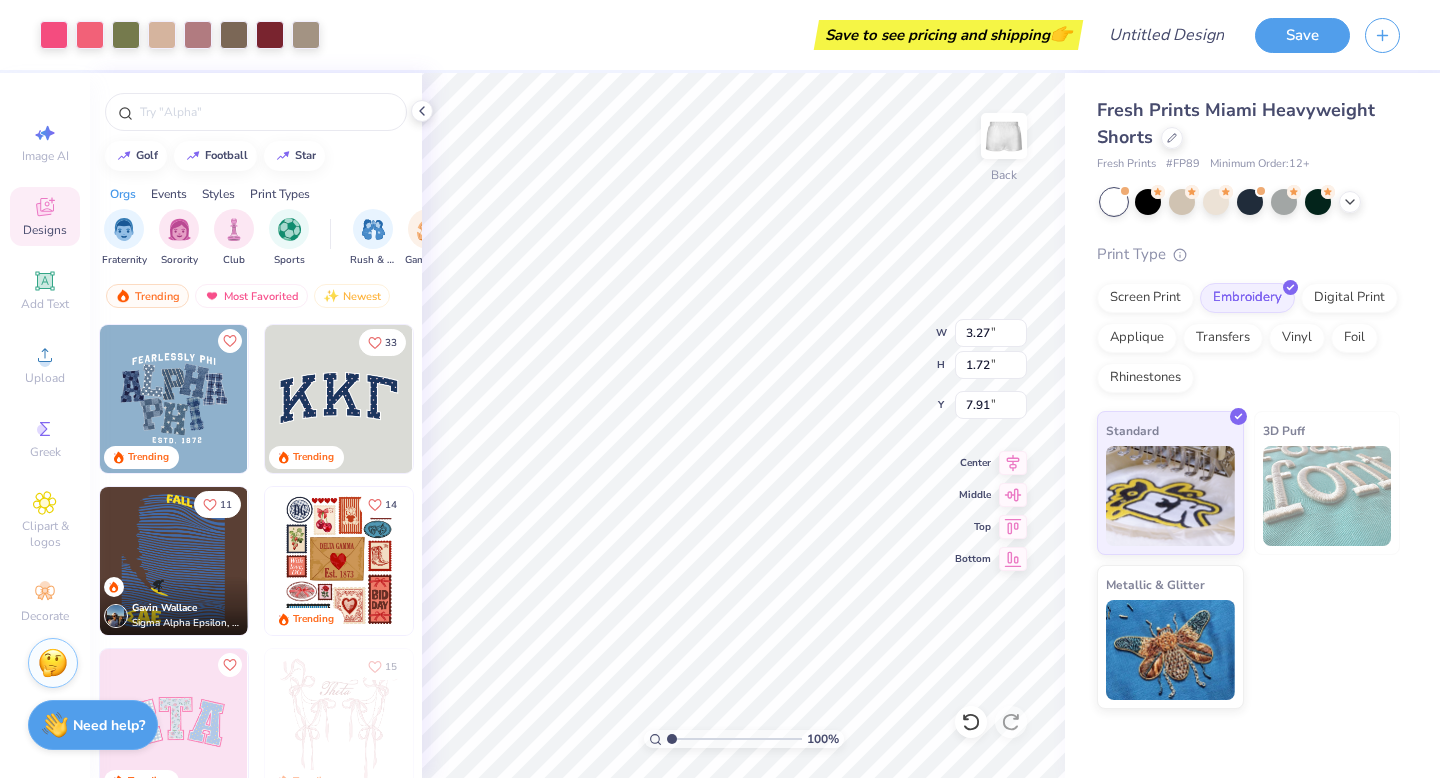 type on "7.16" 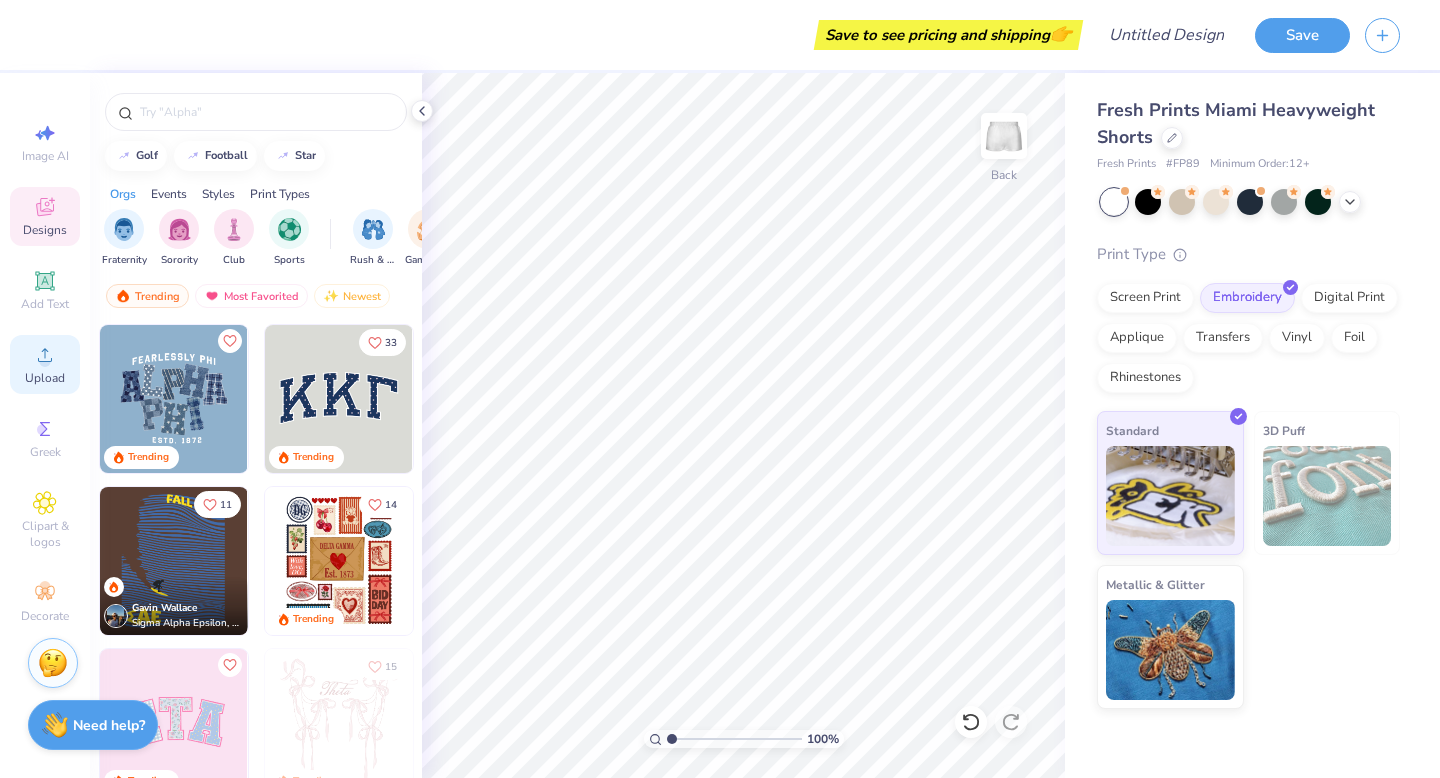 click 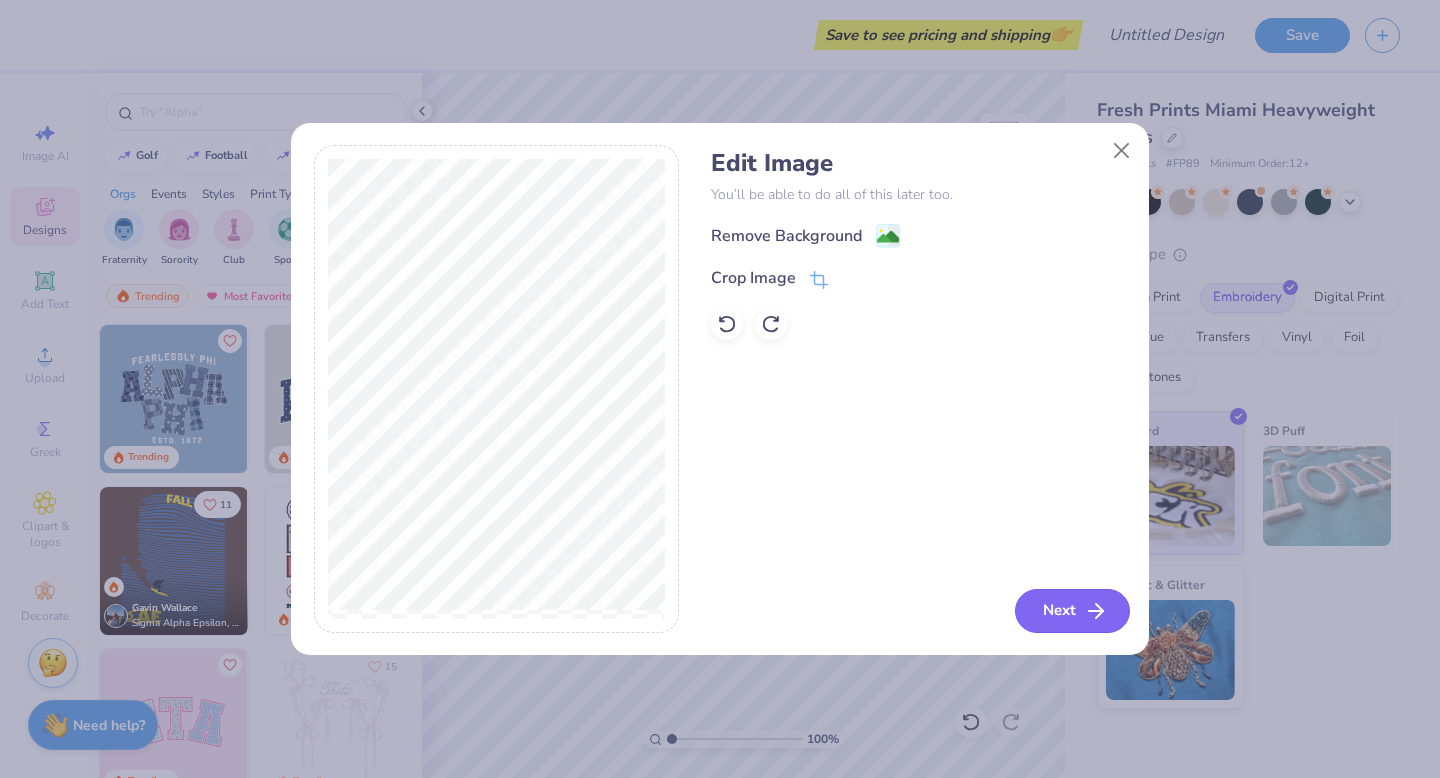 click on "Next" at bounding box center [1072, 611] 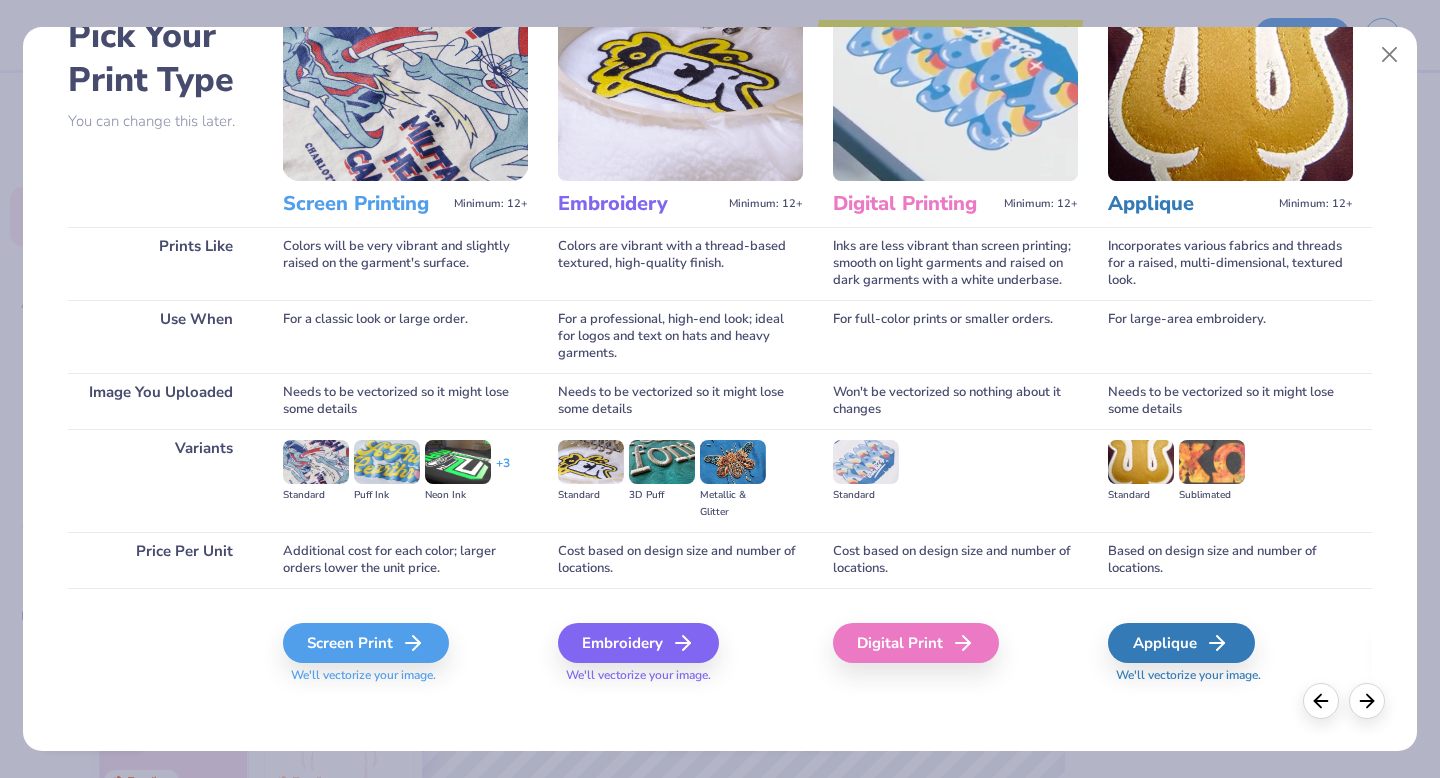 scroll, scrollTop: 117, scrollLeft: 0, axis: vertical 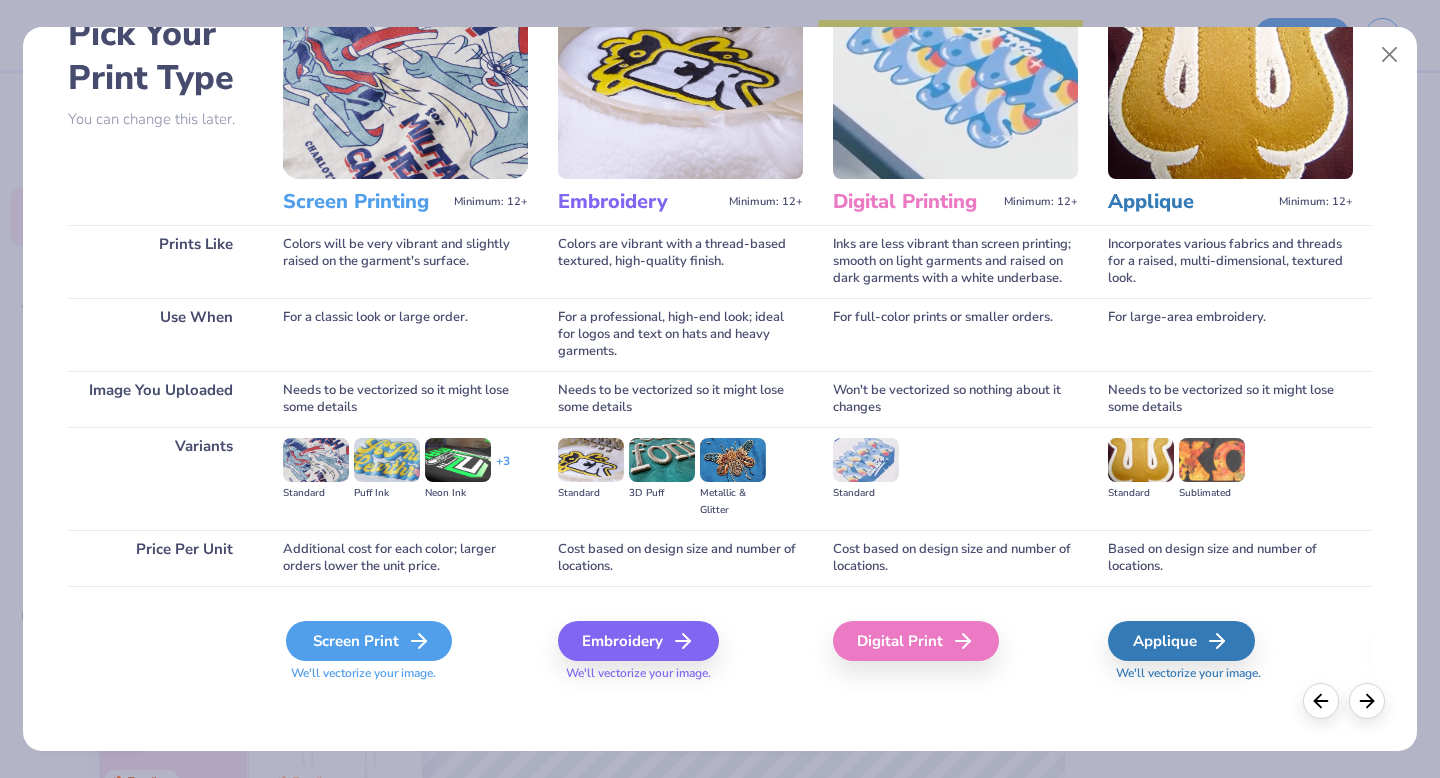 click on "Screen Print" at bounding box center (369, 641) 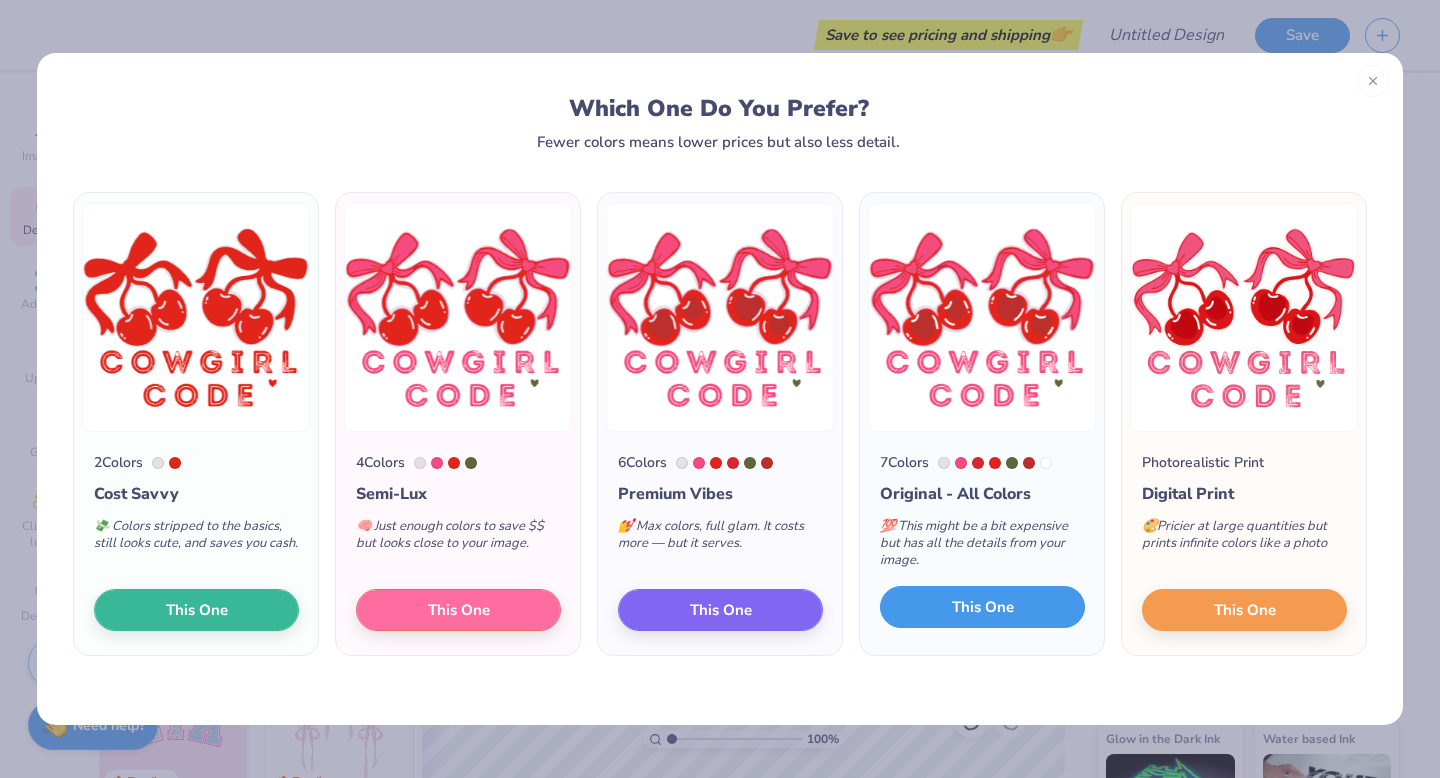 click on "This One" at bounding box center (983, 607) 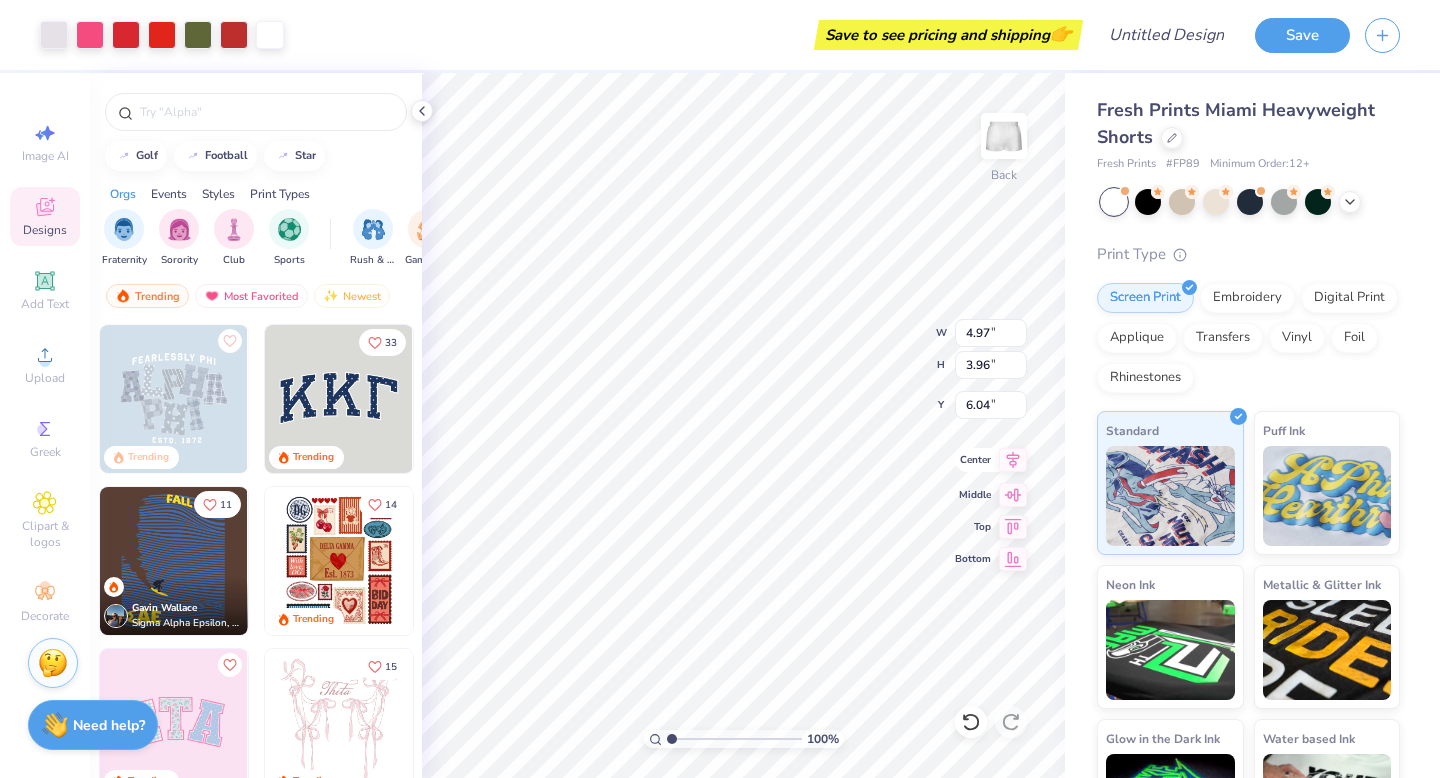 type on "6.04" 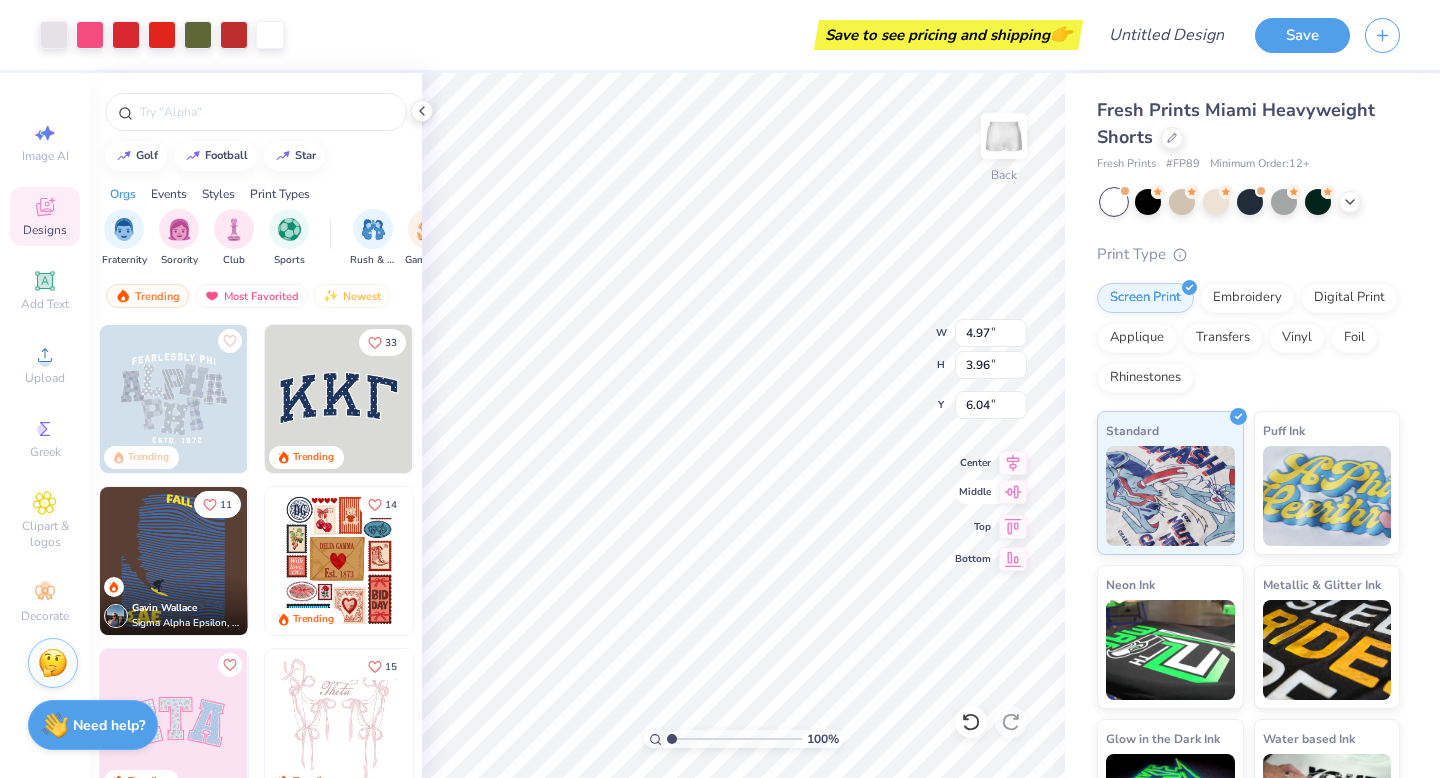 type on "2.44" 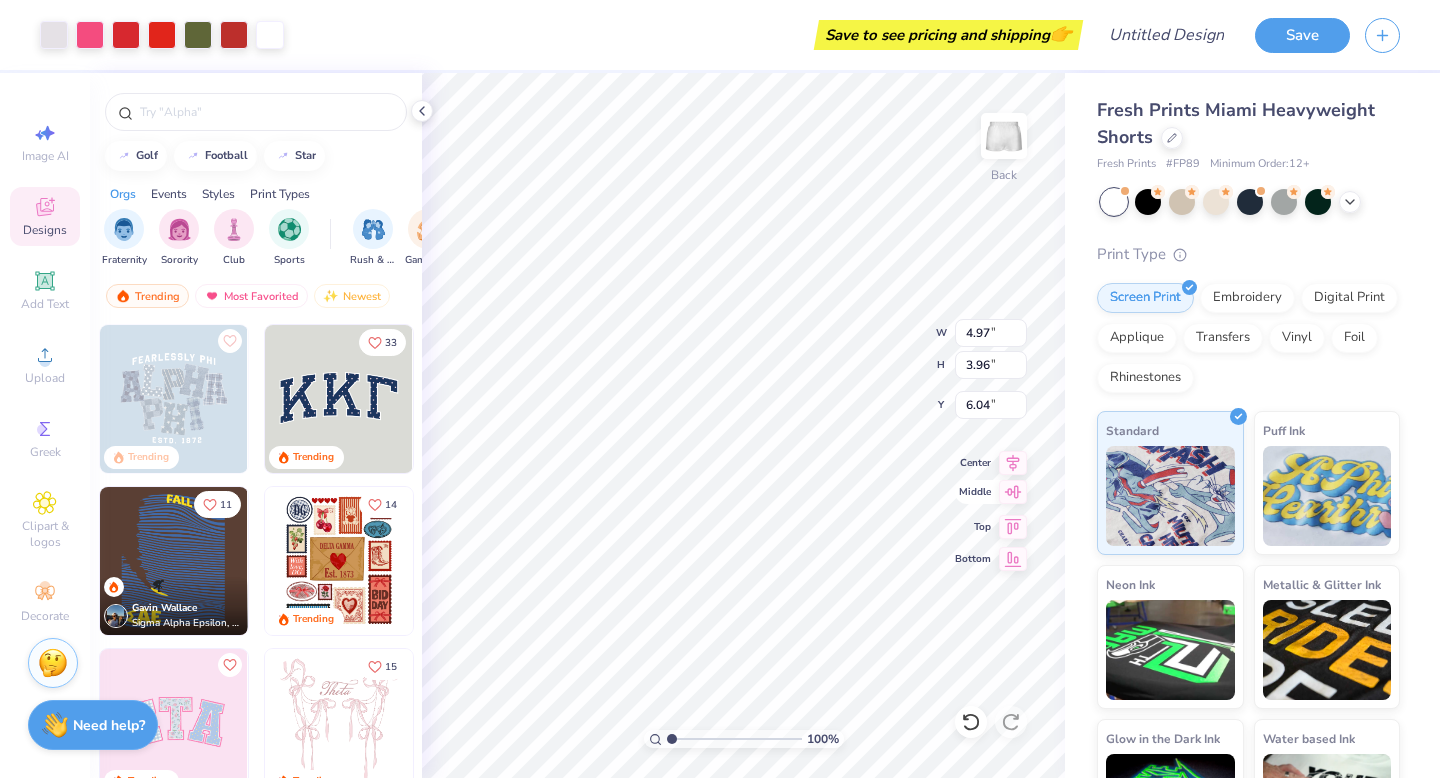 type on "1.95" 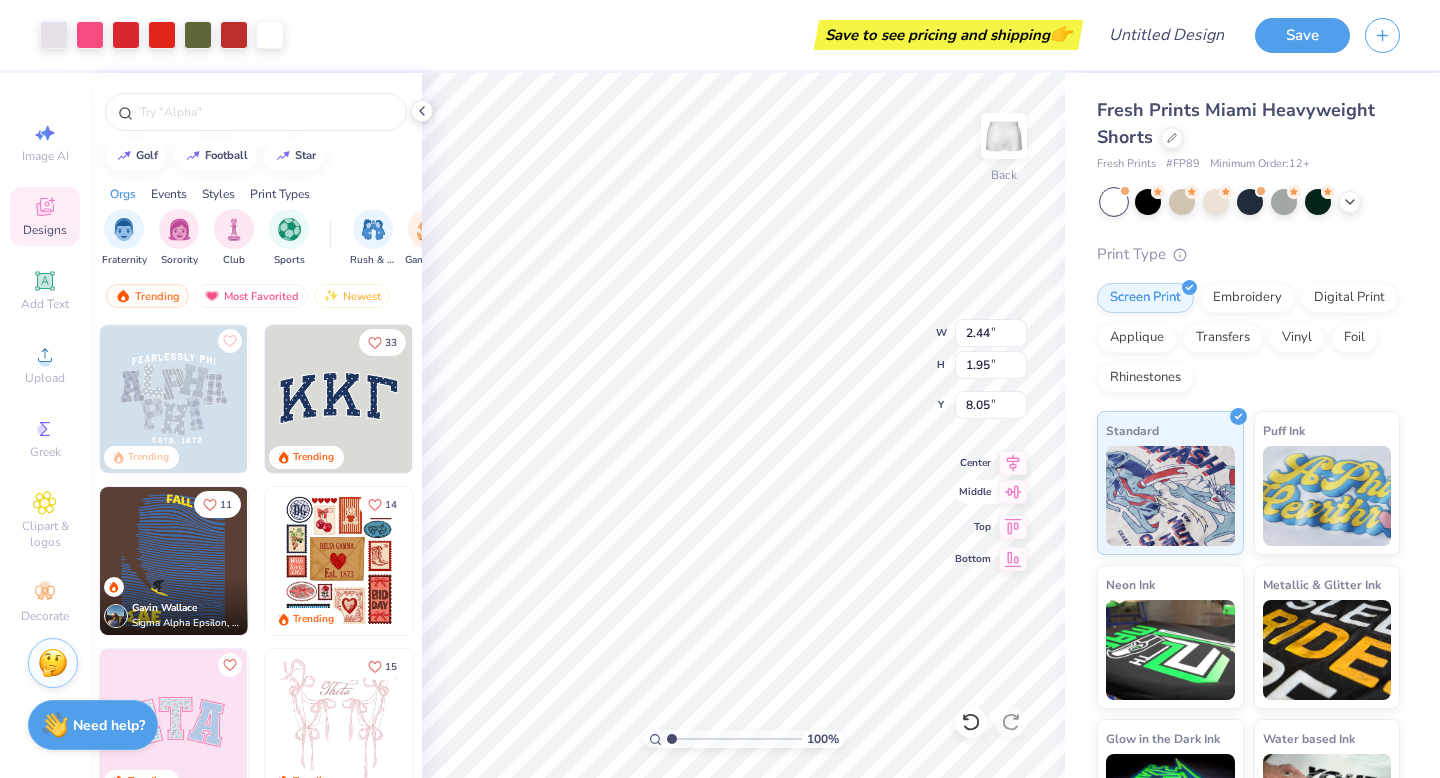 type on "7.48" 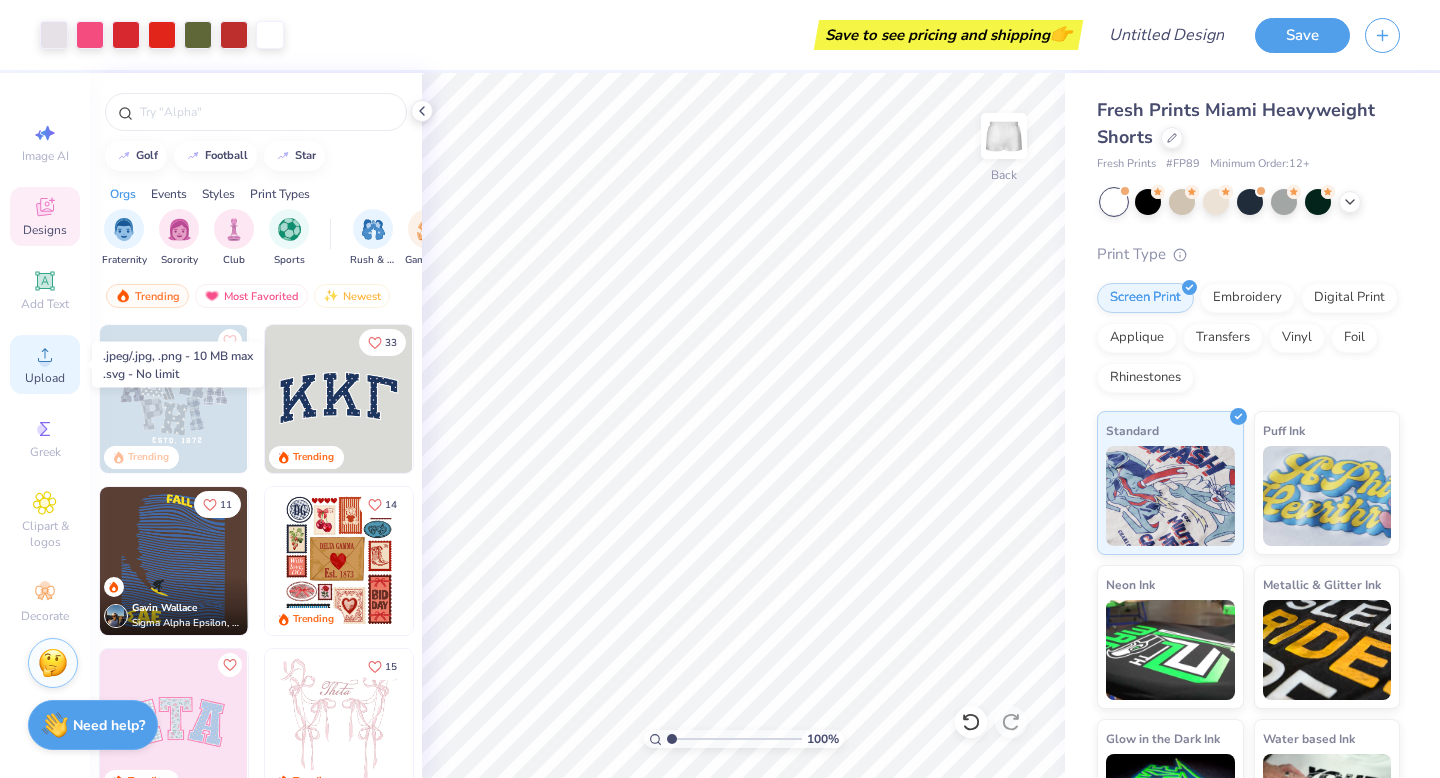 click 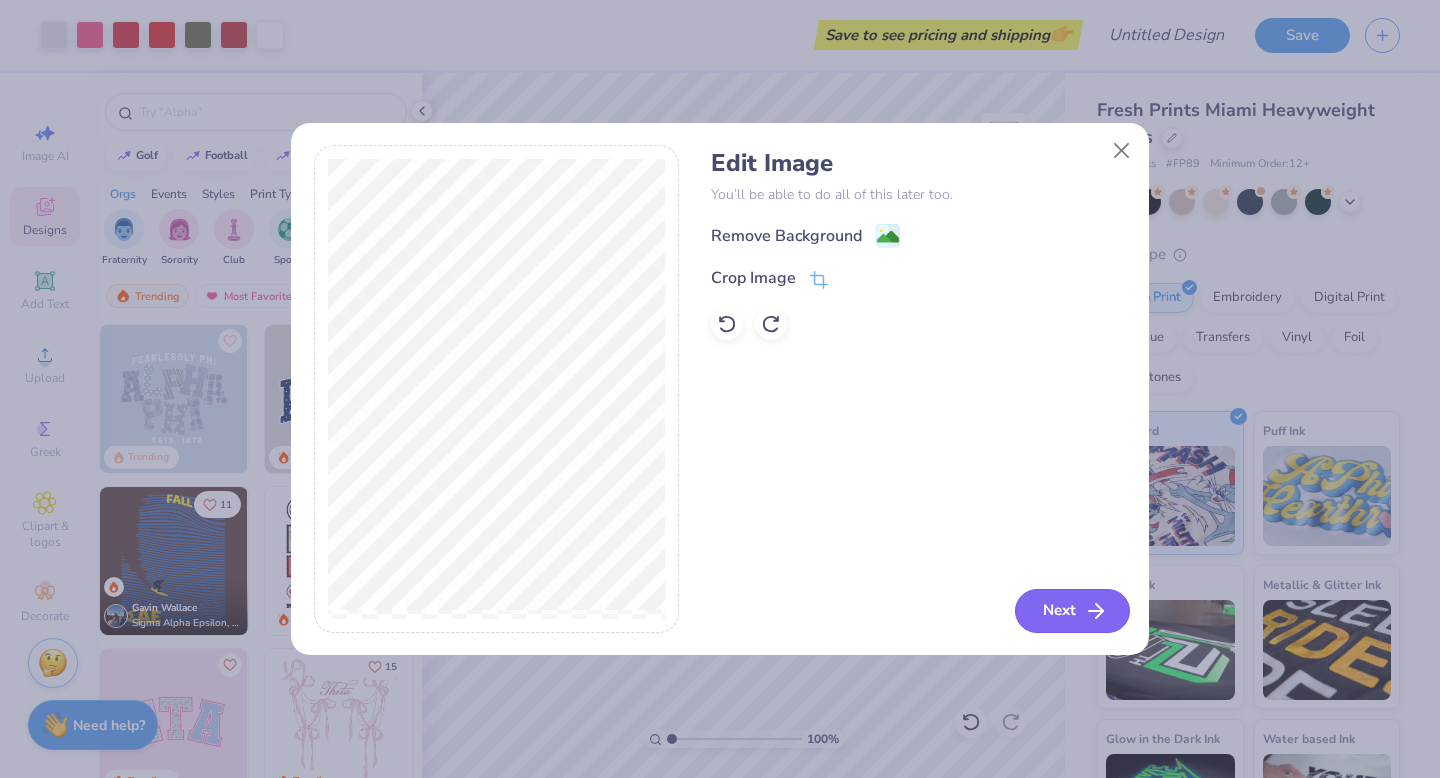 click on "Next" at bounding box center (1072, 611) 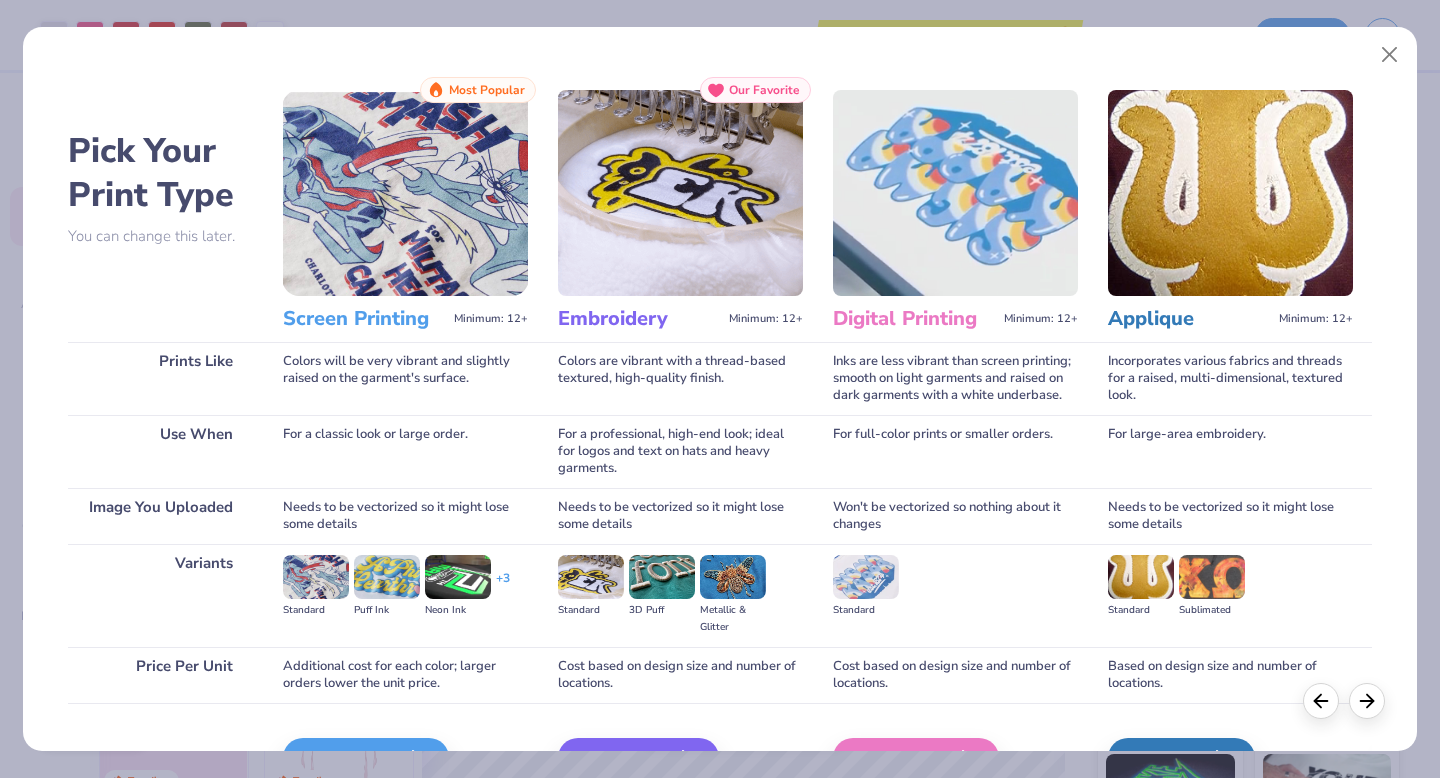 scroll, scrollTop: 119, scrollLeft: 0, axis: vertical 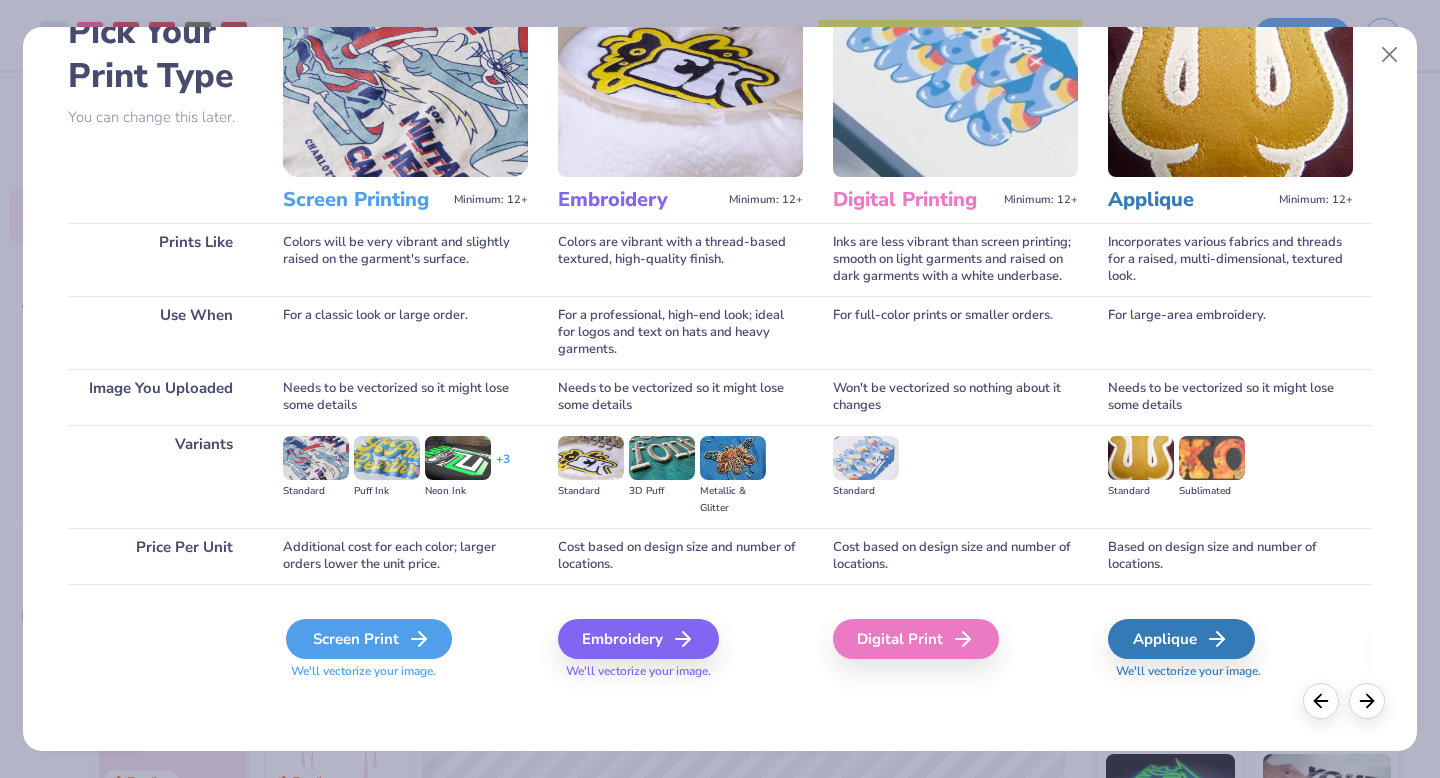 click on "Screen Print" at bounding box center (369, 639) 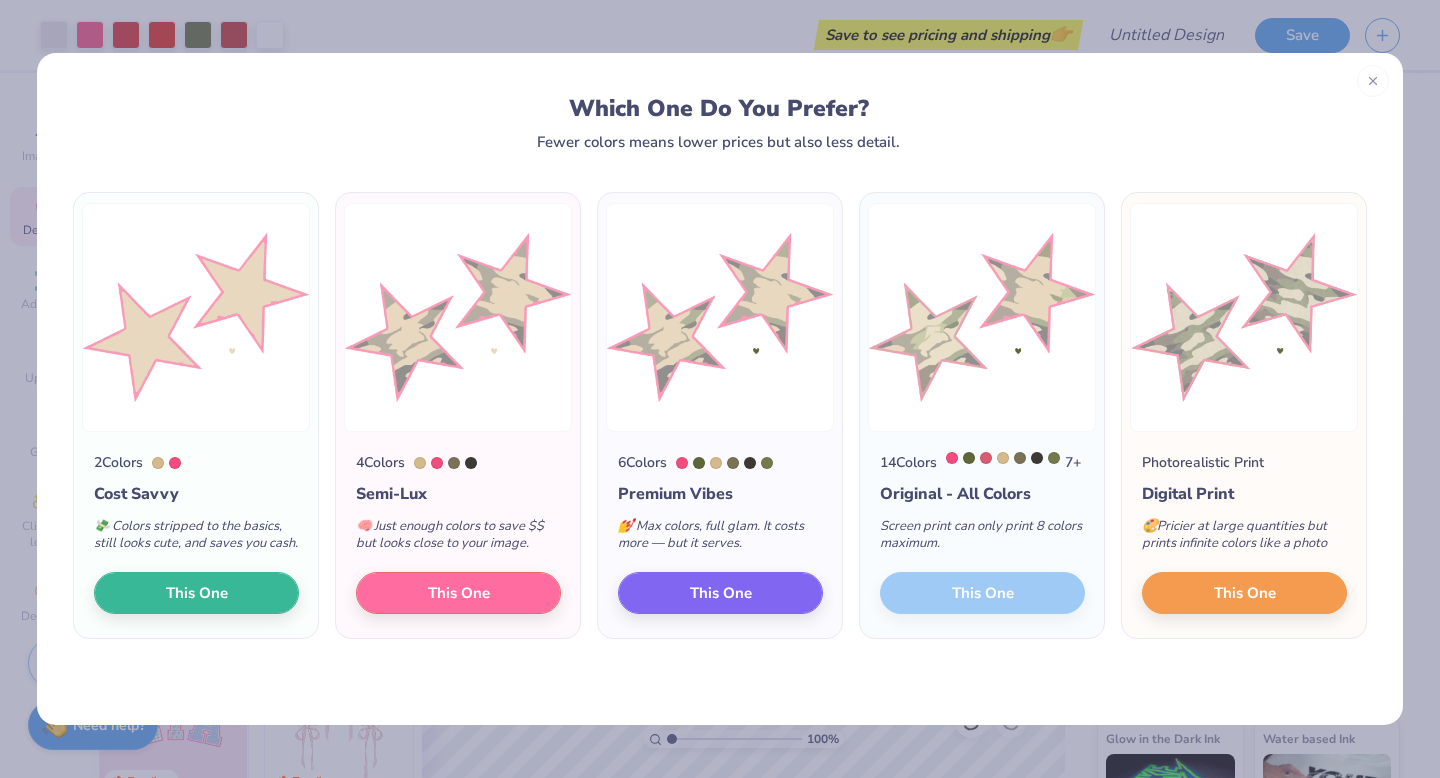 click on "14  Colors 7 + Original - All Colors Screen print can only print 8 colors maximum. This One" at bounding box center (982, 535) 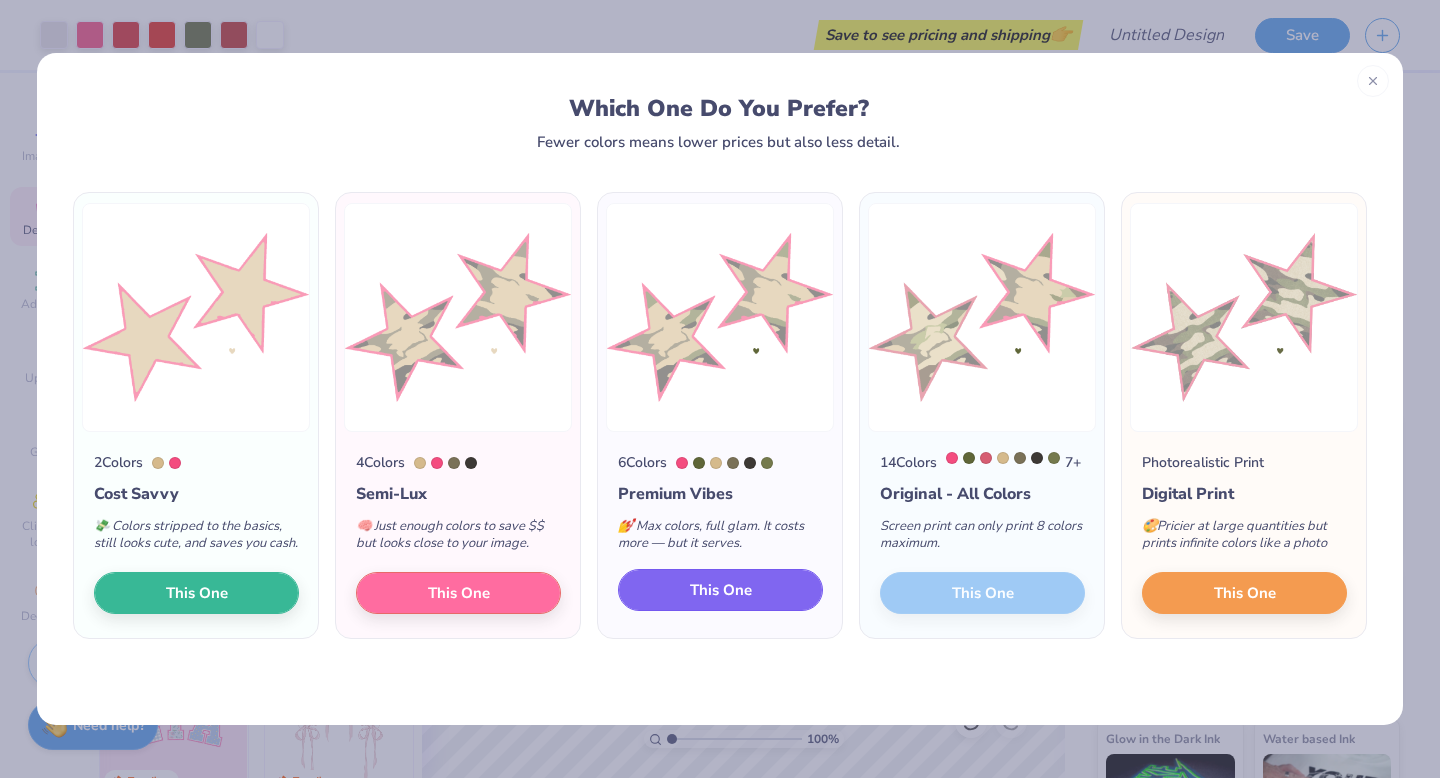click on "This One" at bounding box center [720, 590] 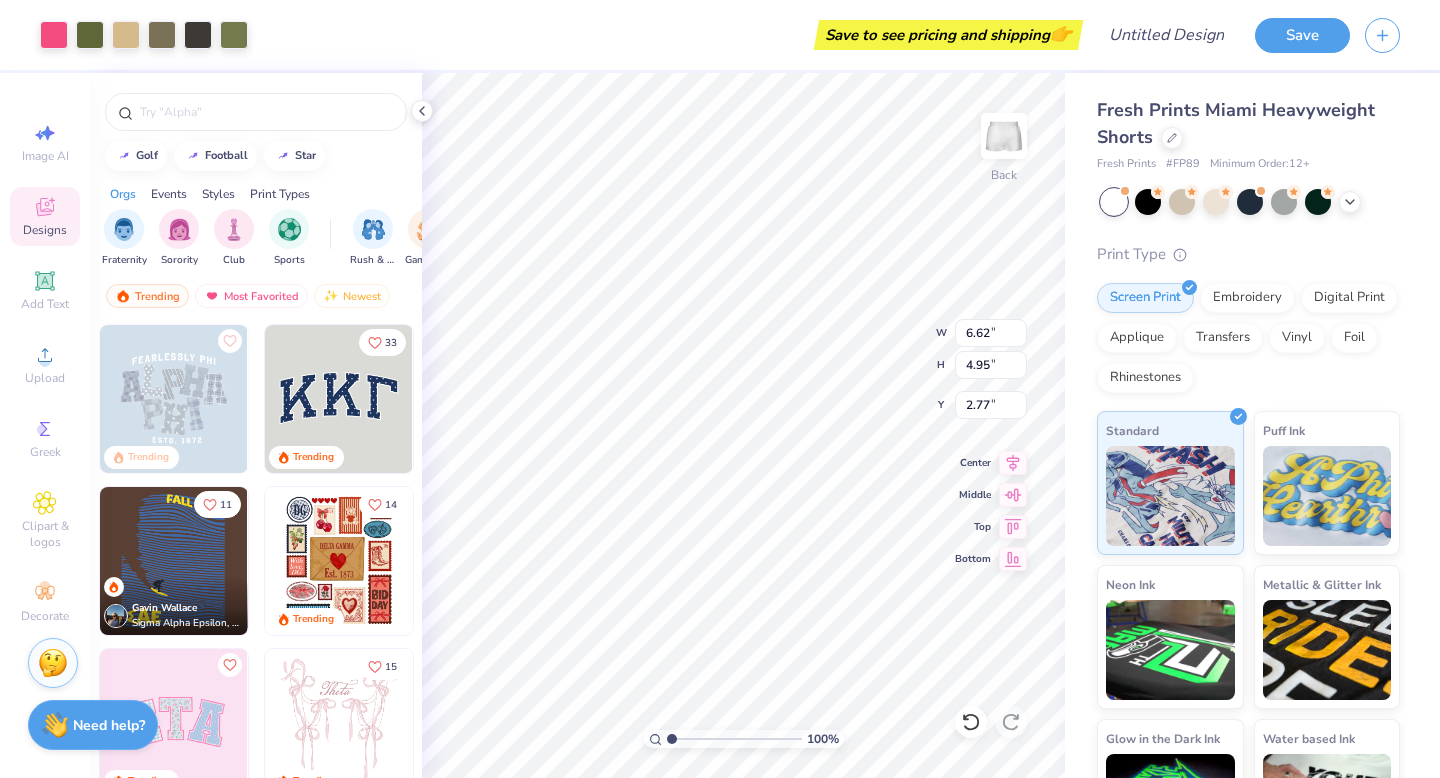 type on "2.97" 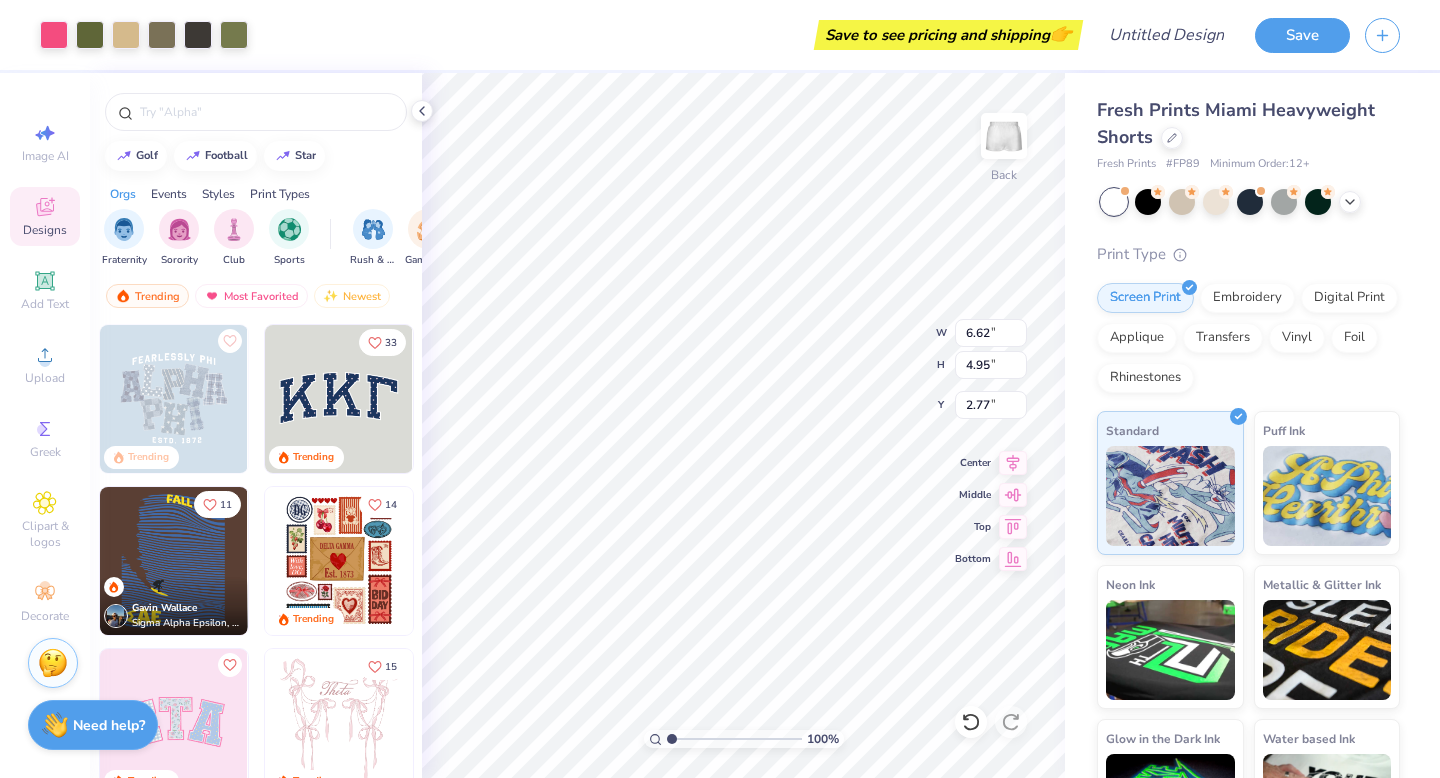 type on "2.22" 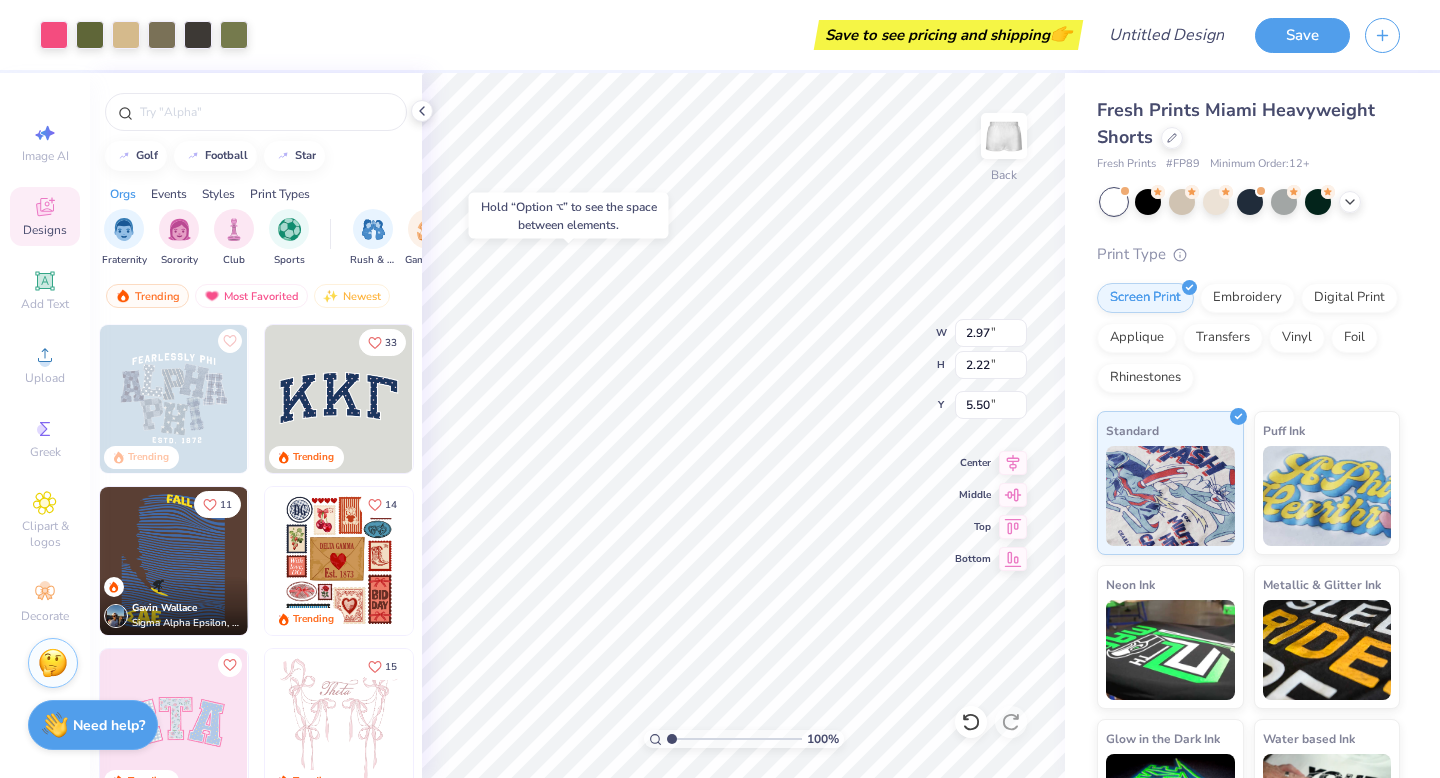 type on "0.50" 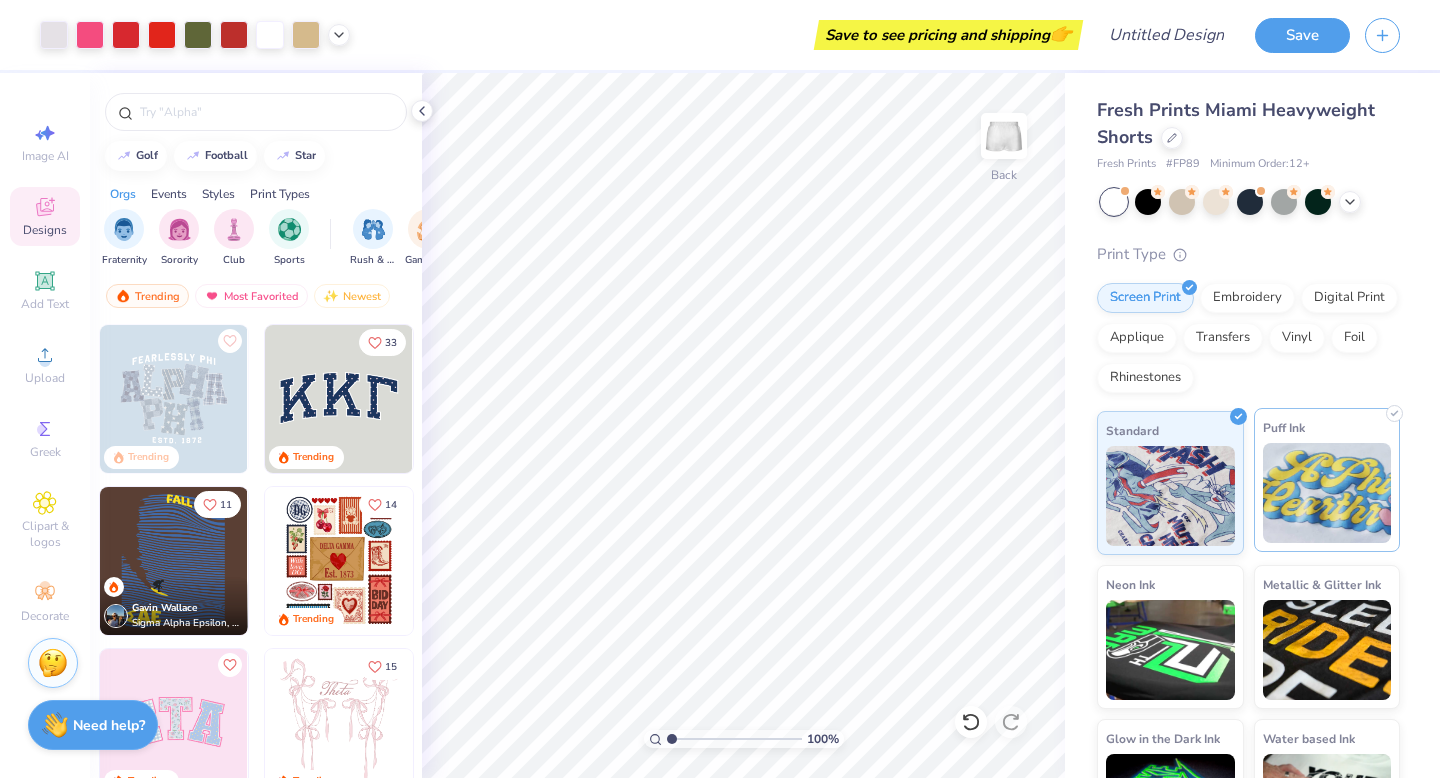 click at bounding box center [1327, 493] 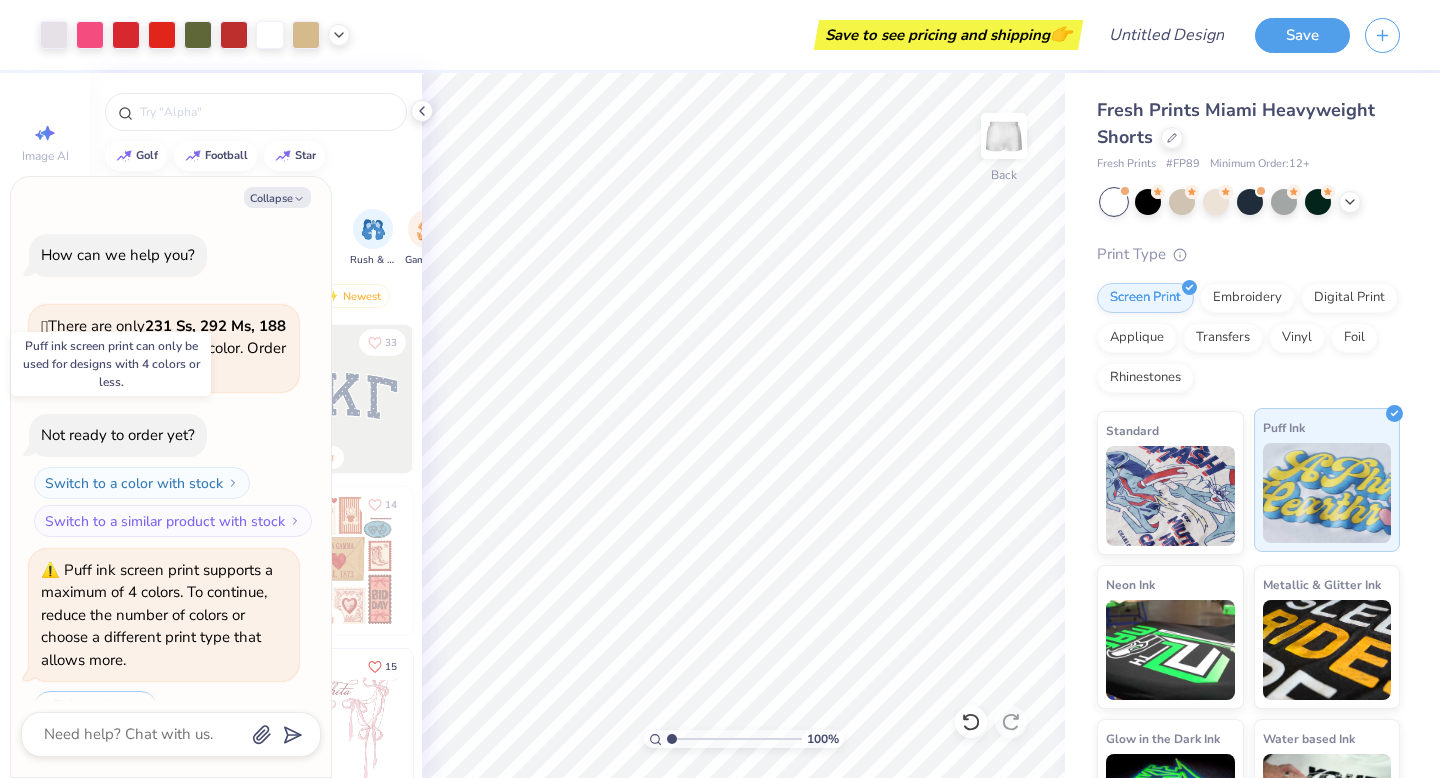 scroll, scrollTop: 49, scrollLeft: 0, axis: vertical 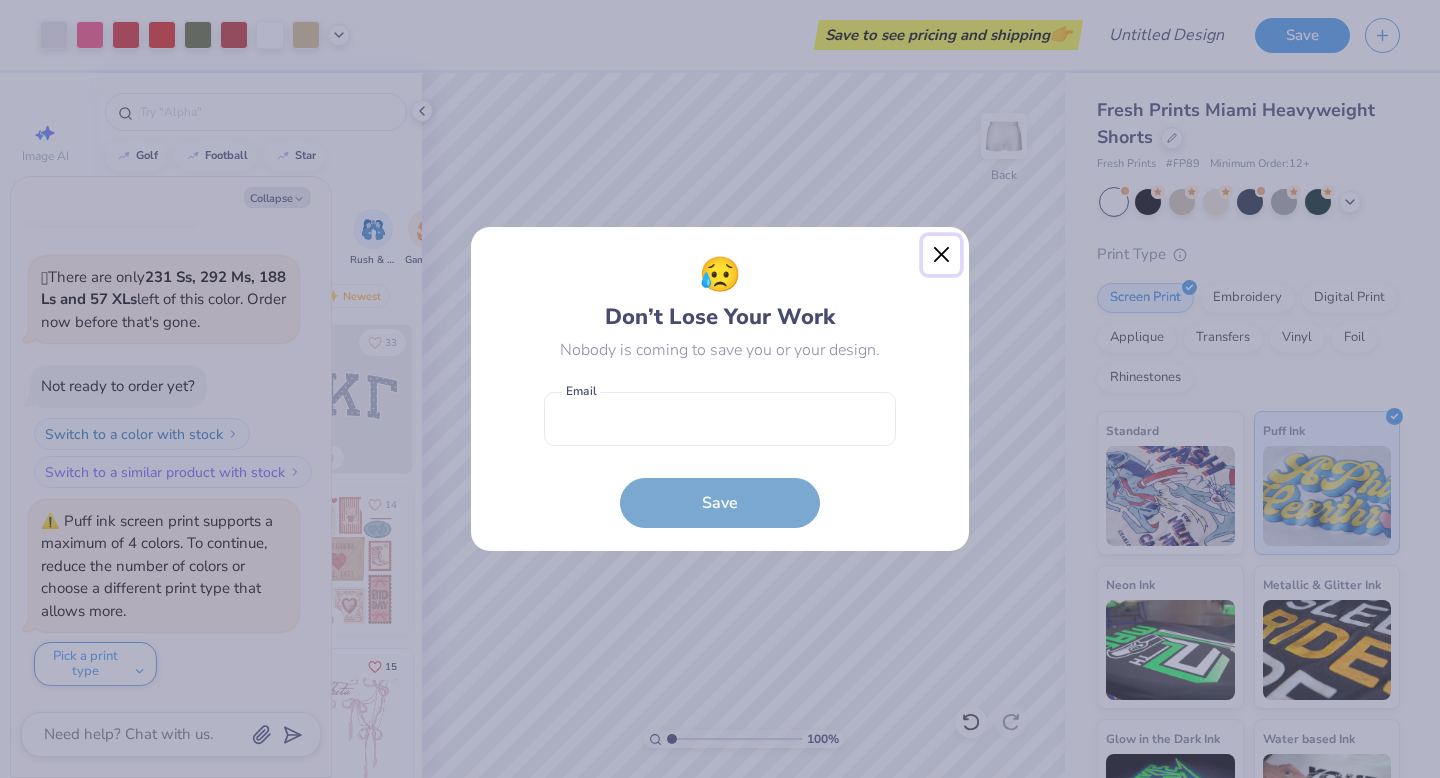 click at bounding box center [942, 255] 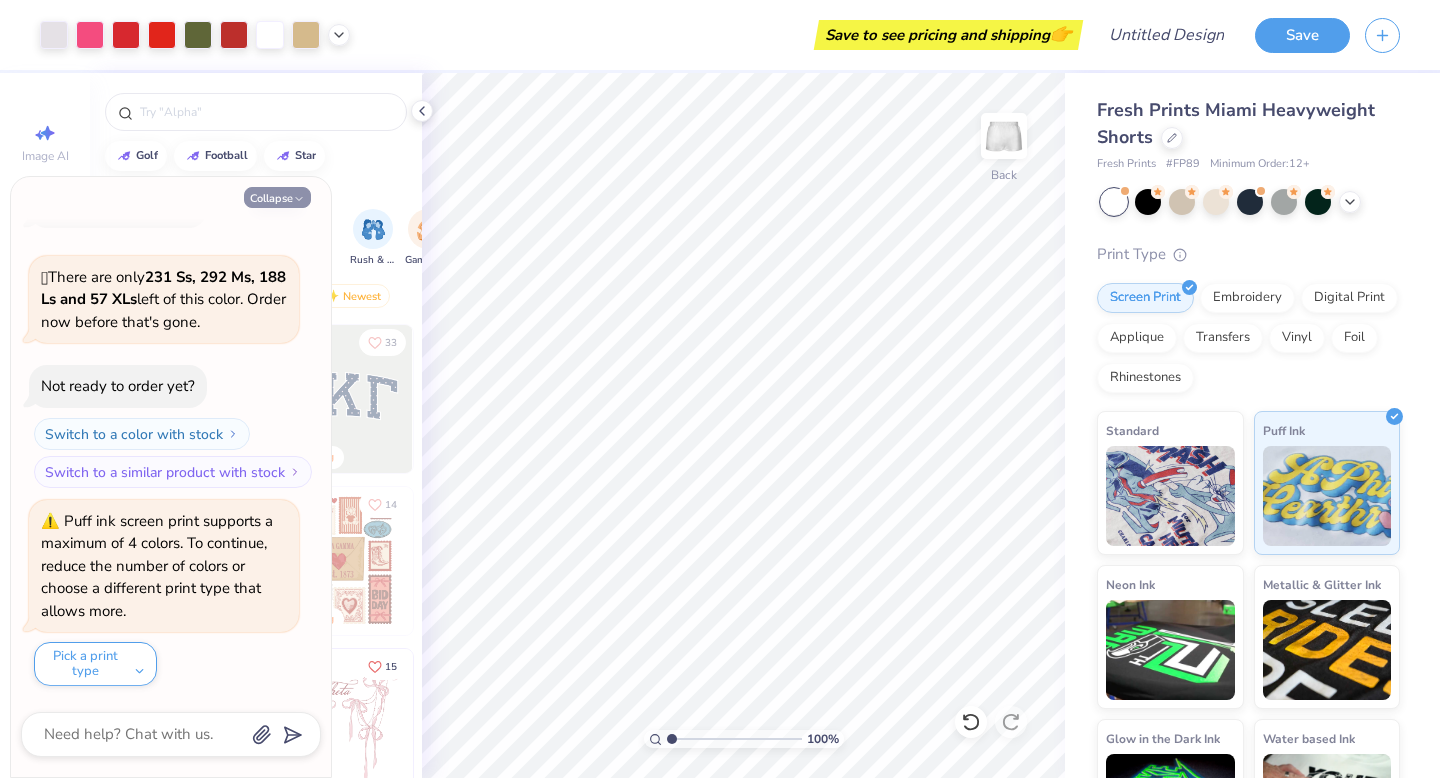 click 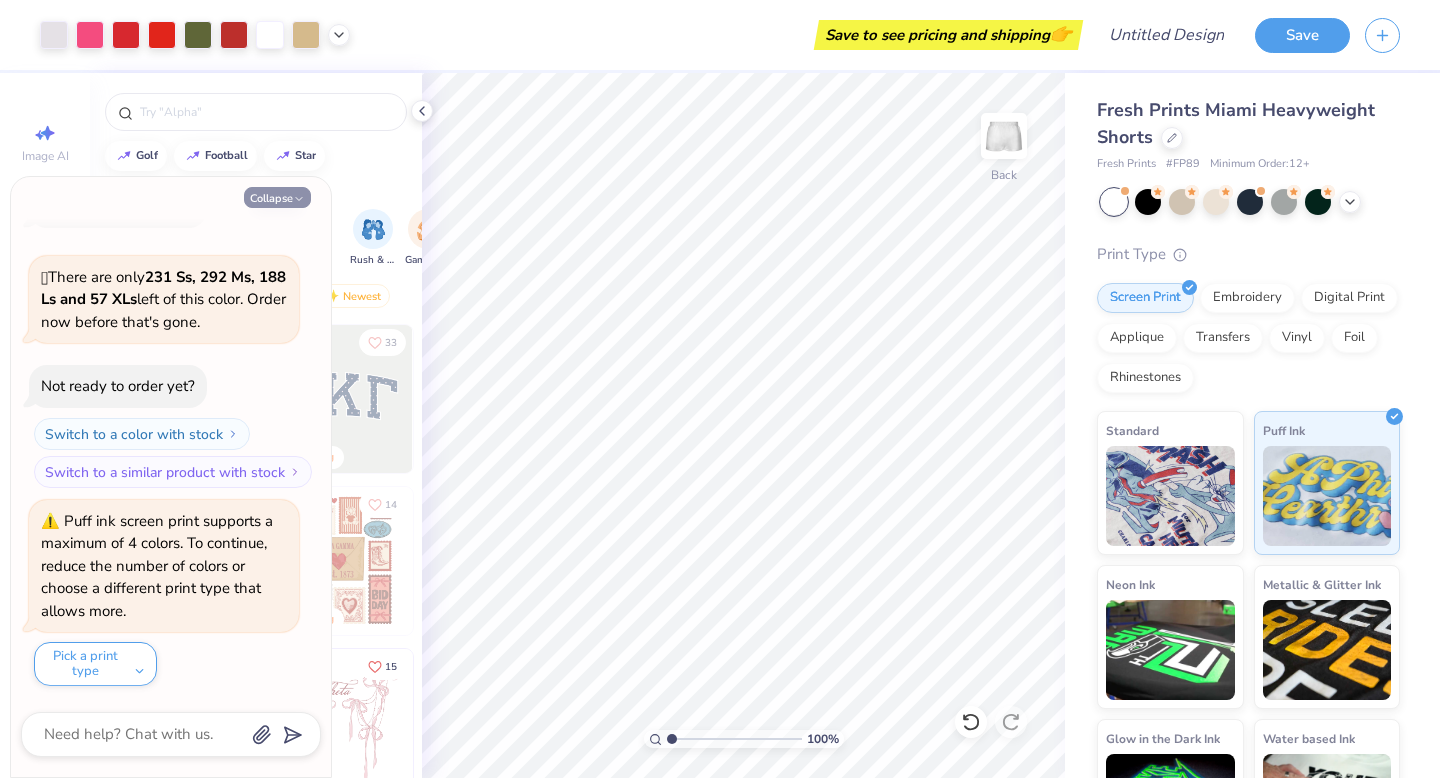 type on "x" 